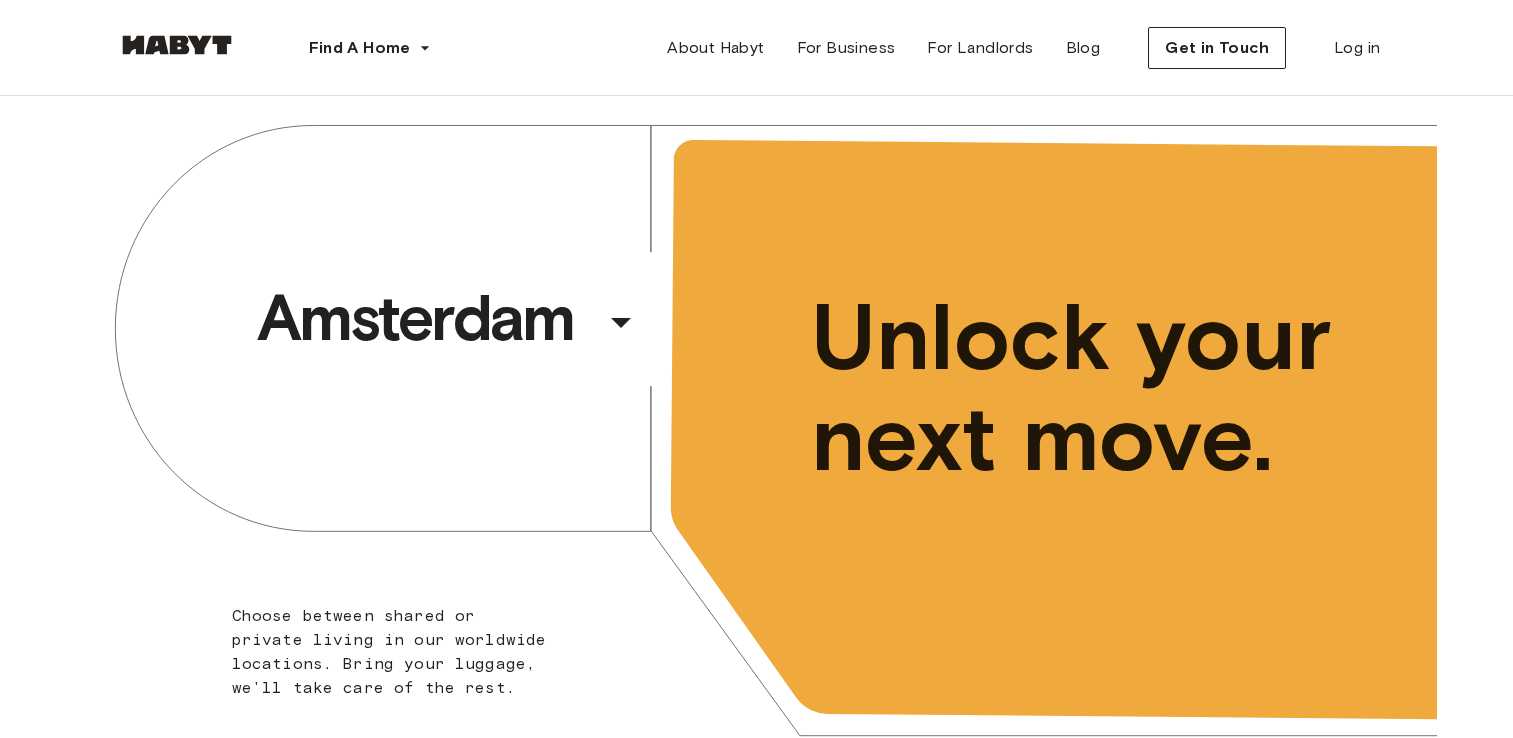 scroll, scrollTop: 0, scrollLeft: 0, axis: both 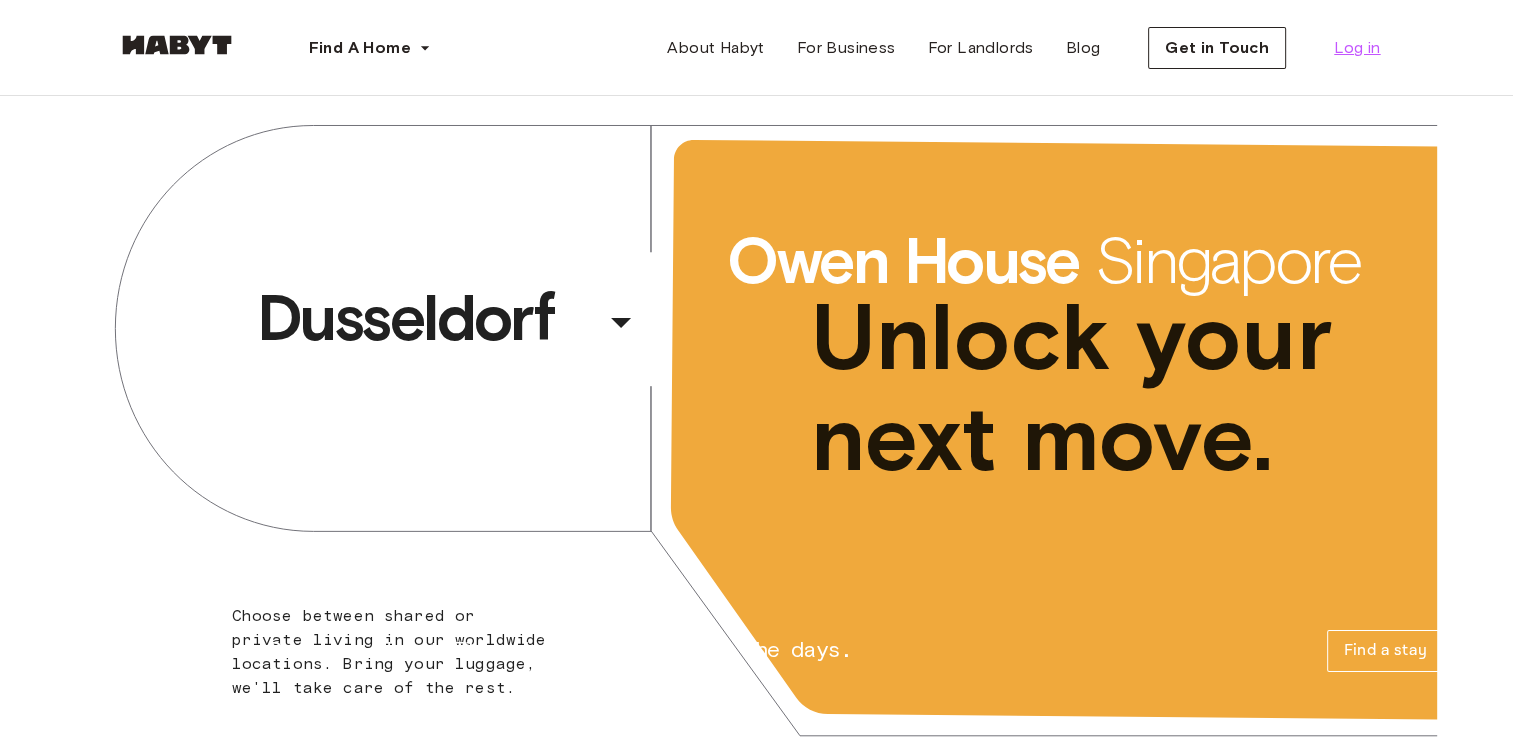 click on "Log in" at bounding box center [1357, 48] 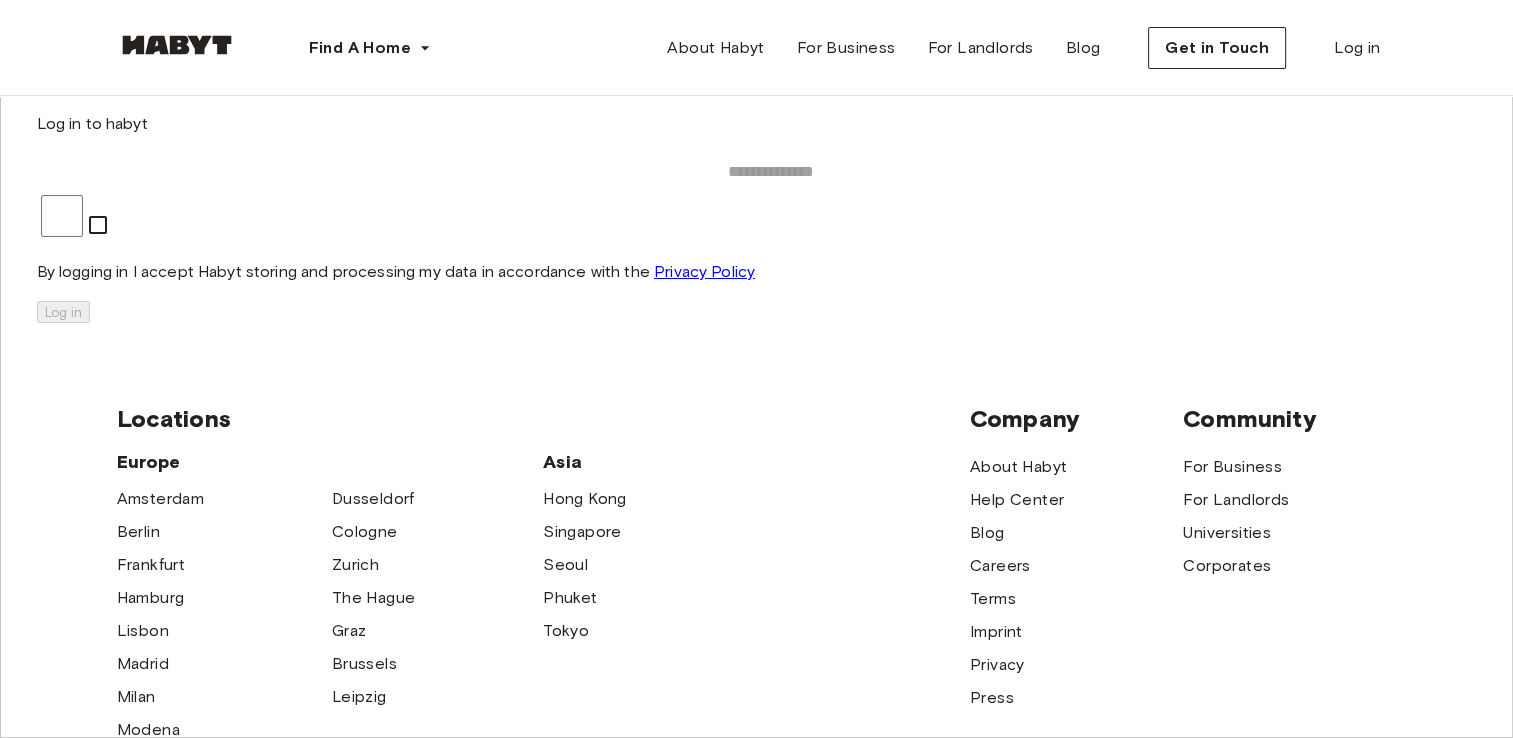 click at bounding box center (771, 172) 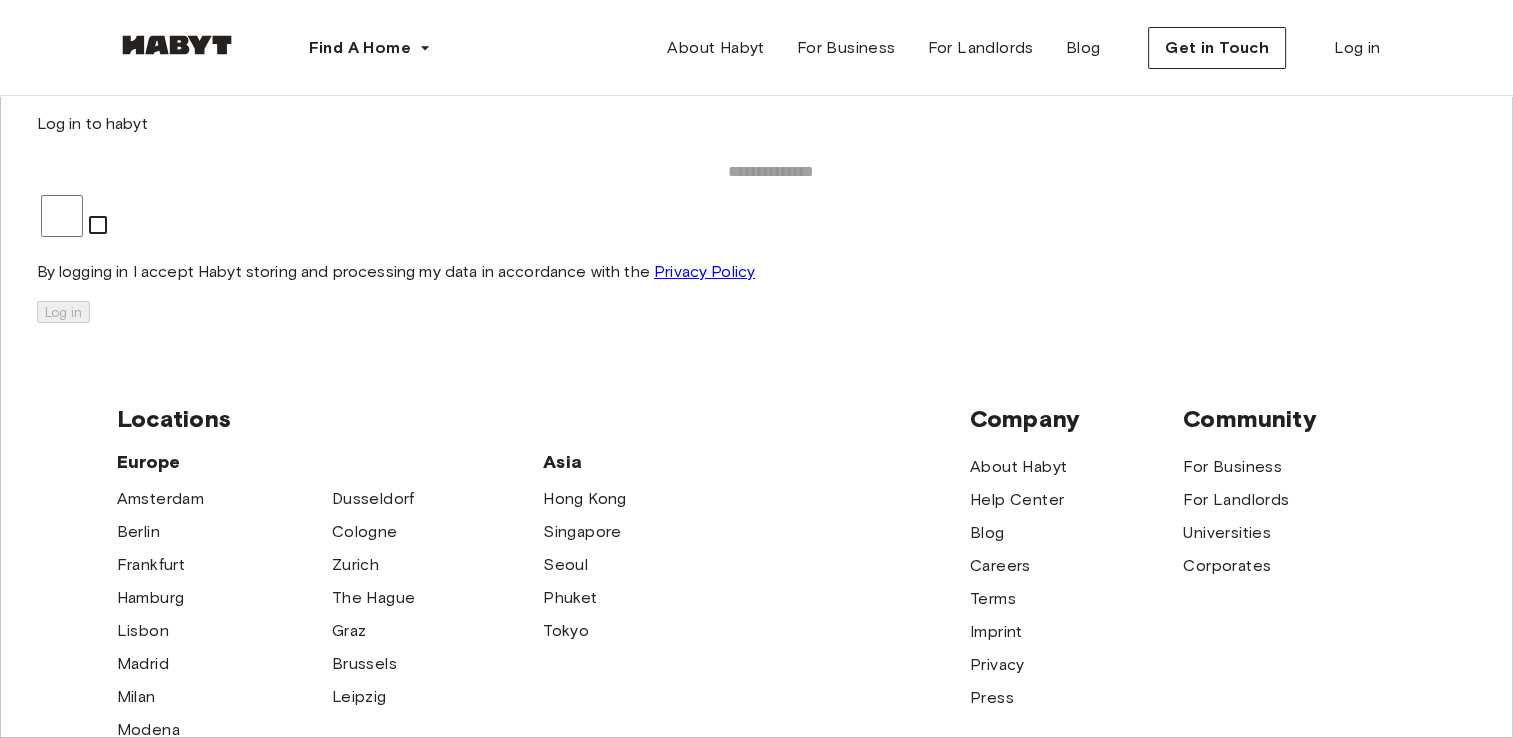 type on "**********" 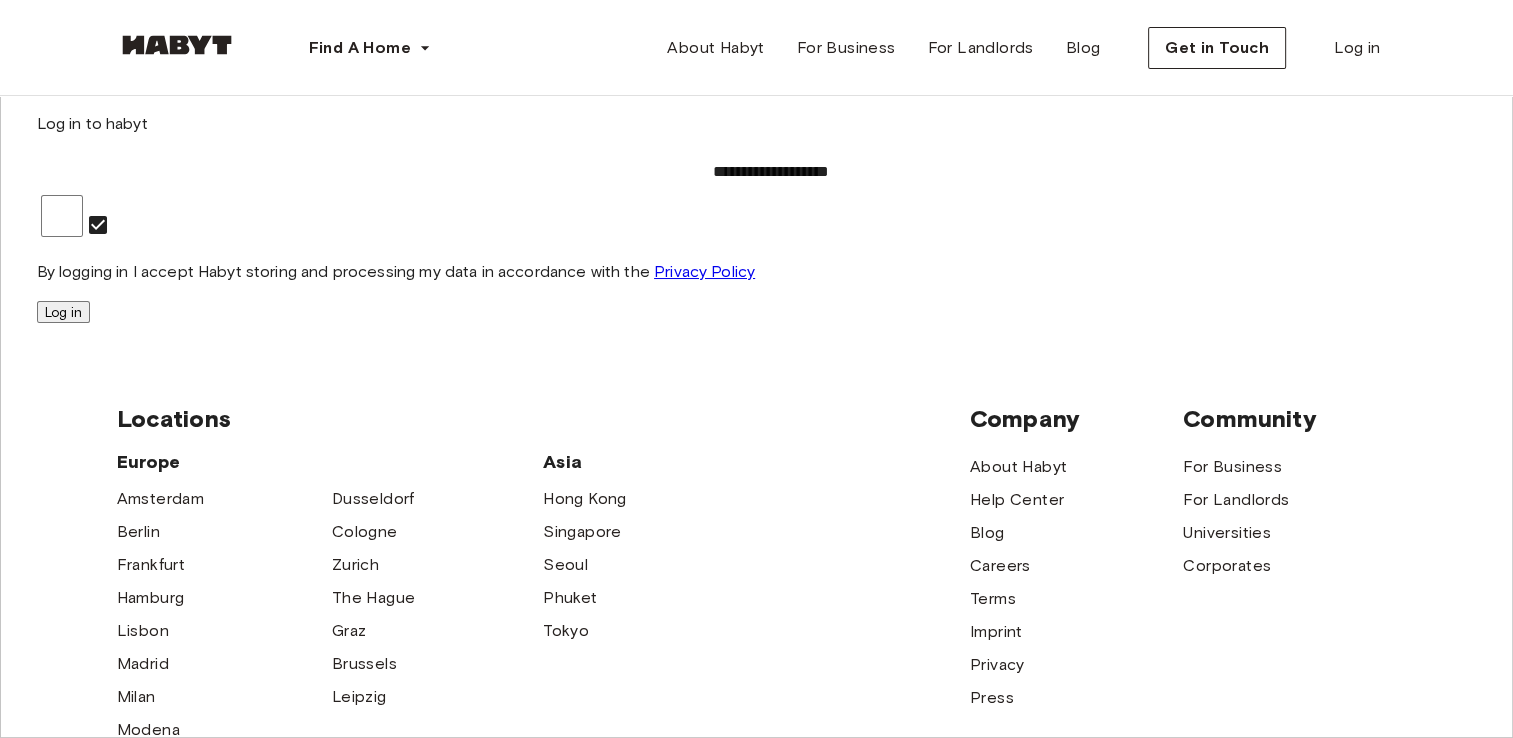 click on "Log in" at bounding box center (63, 312) 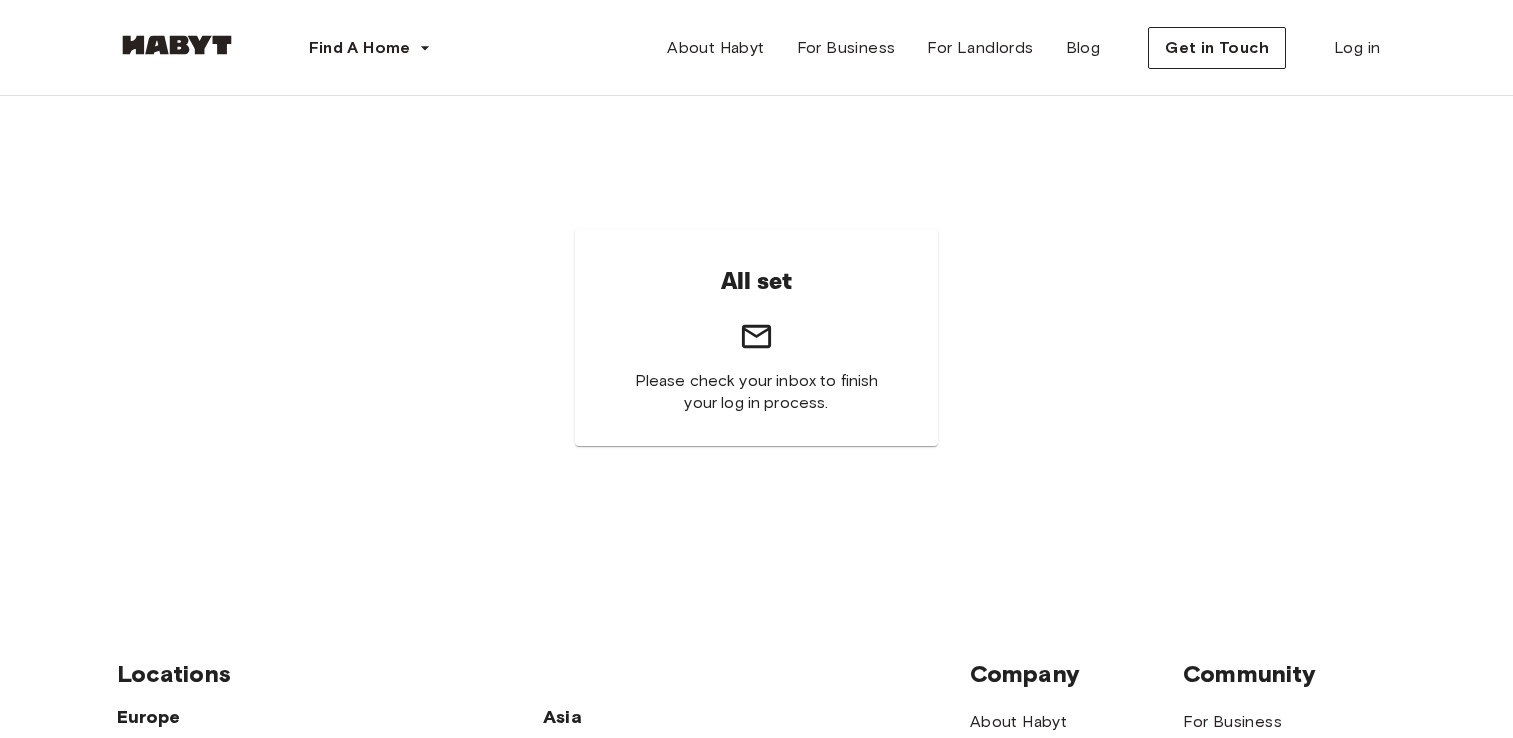 scroll, scrollTop: 0, scrollLeft: 0, axis: both 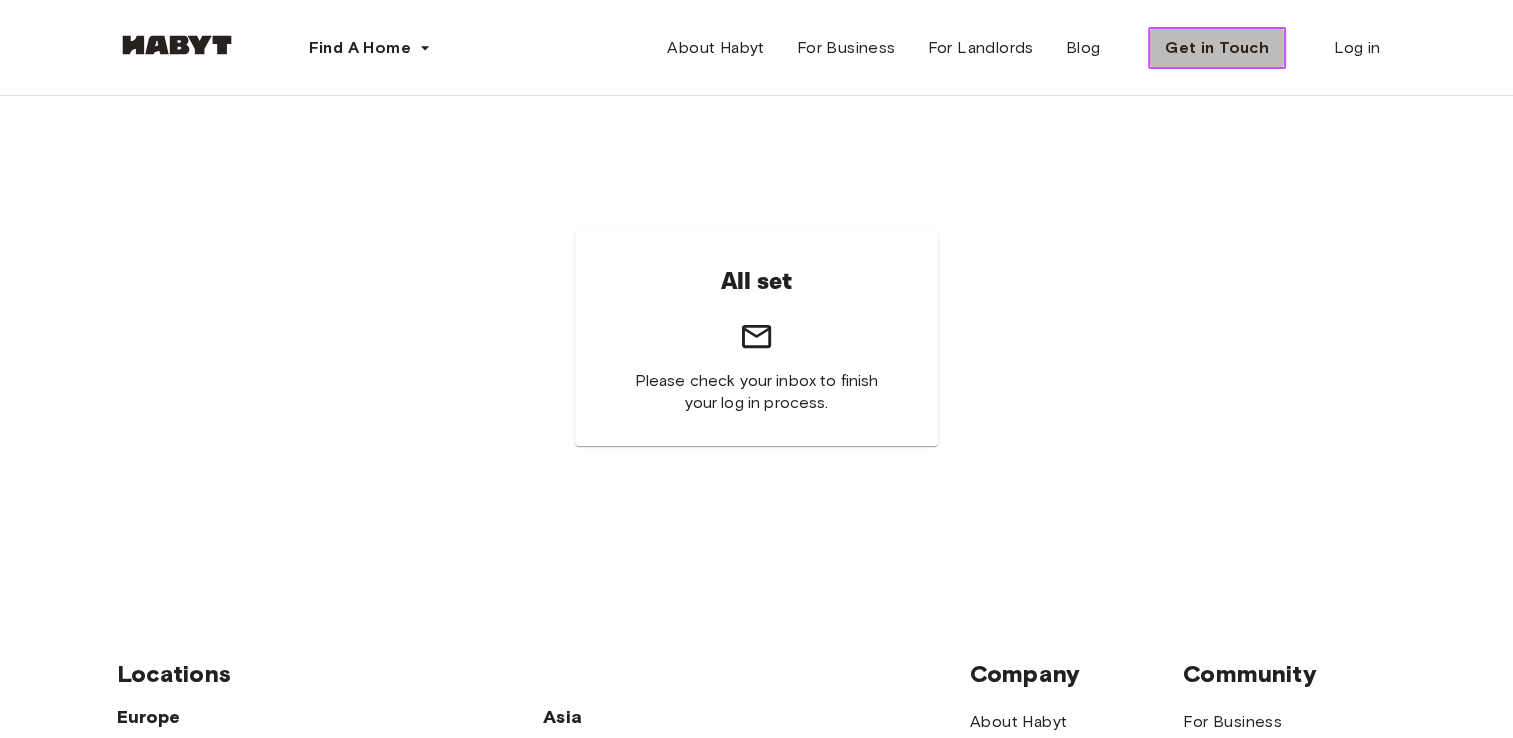 click on "Get in Touch" at bounding box center (1217, 48) 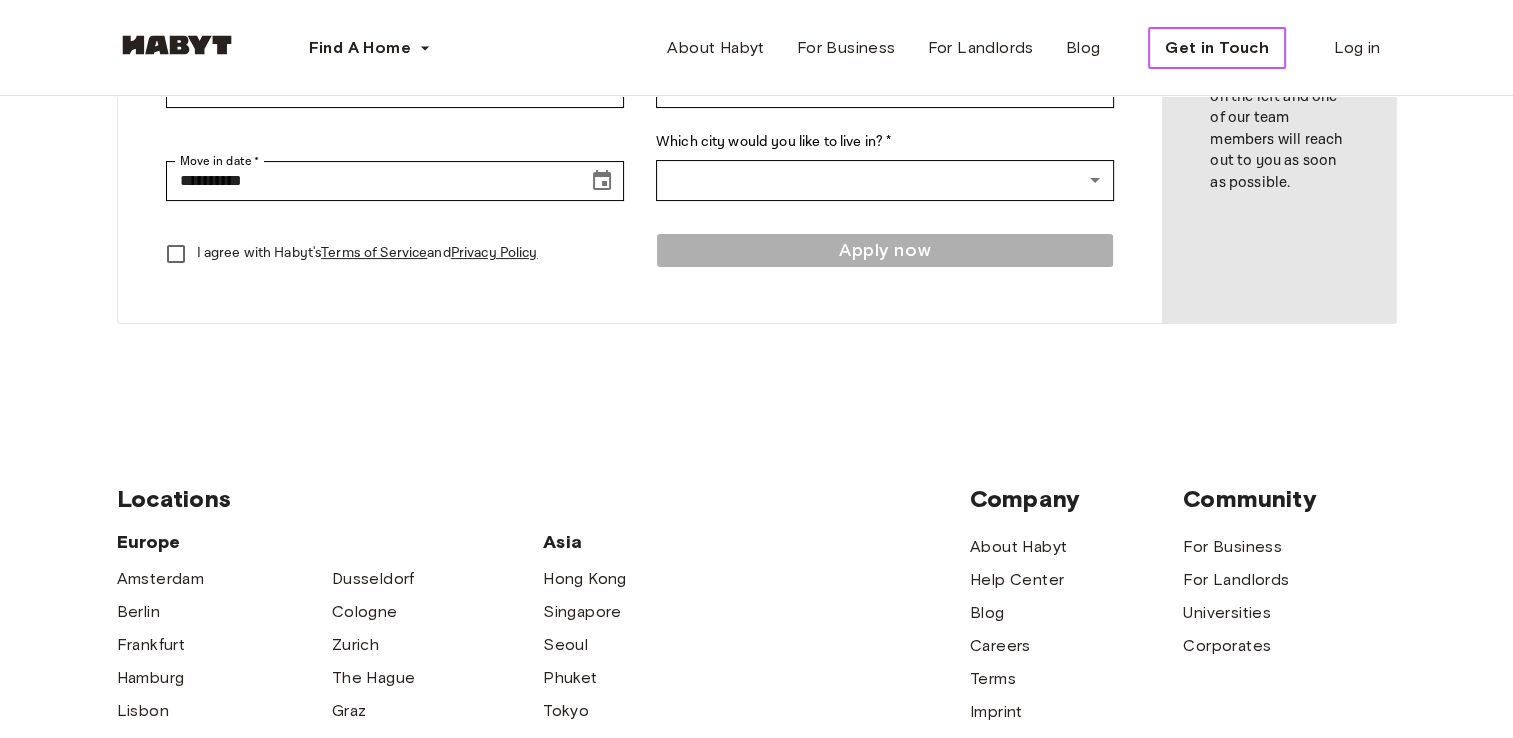 scroll, scrollTop: 0, scrollLeft: 0, axis: both 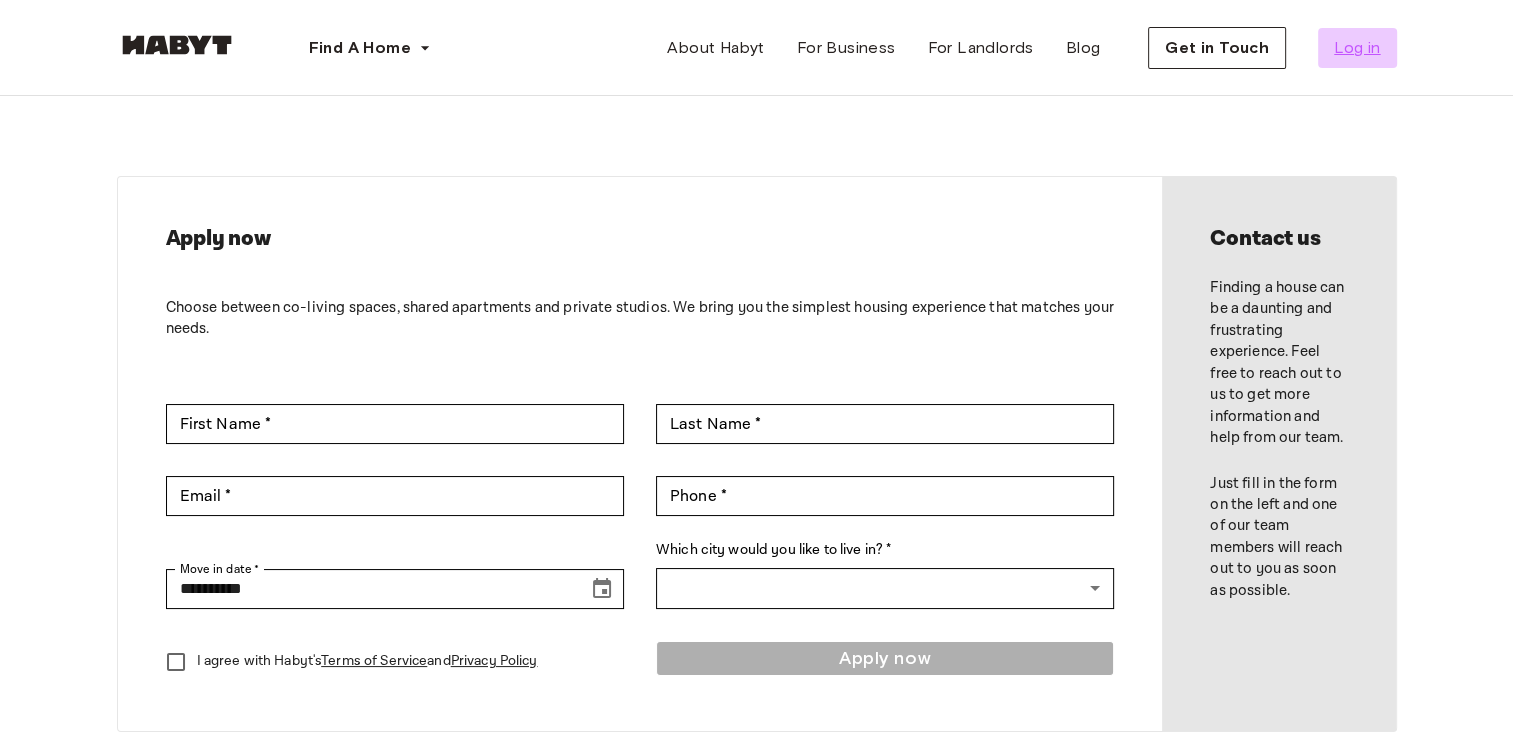 click on "Log in" at bounding box center [1357, 48] 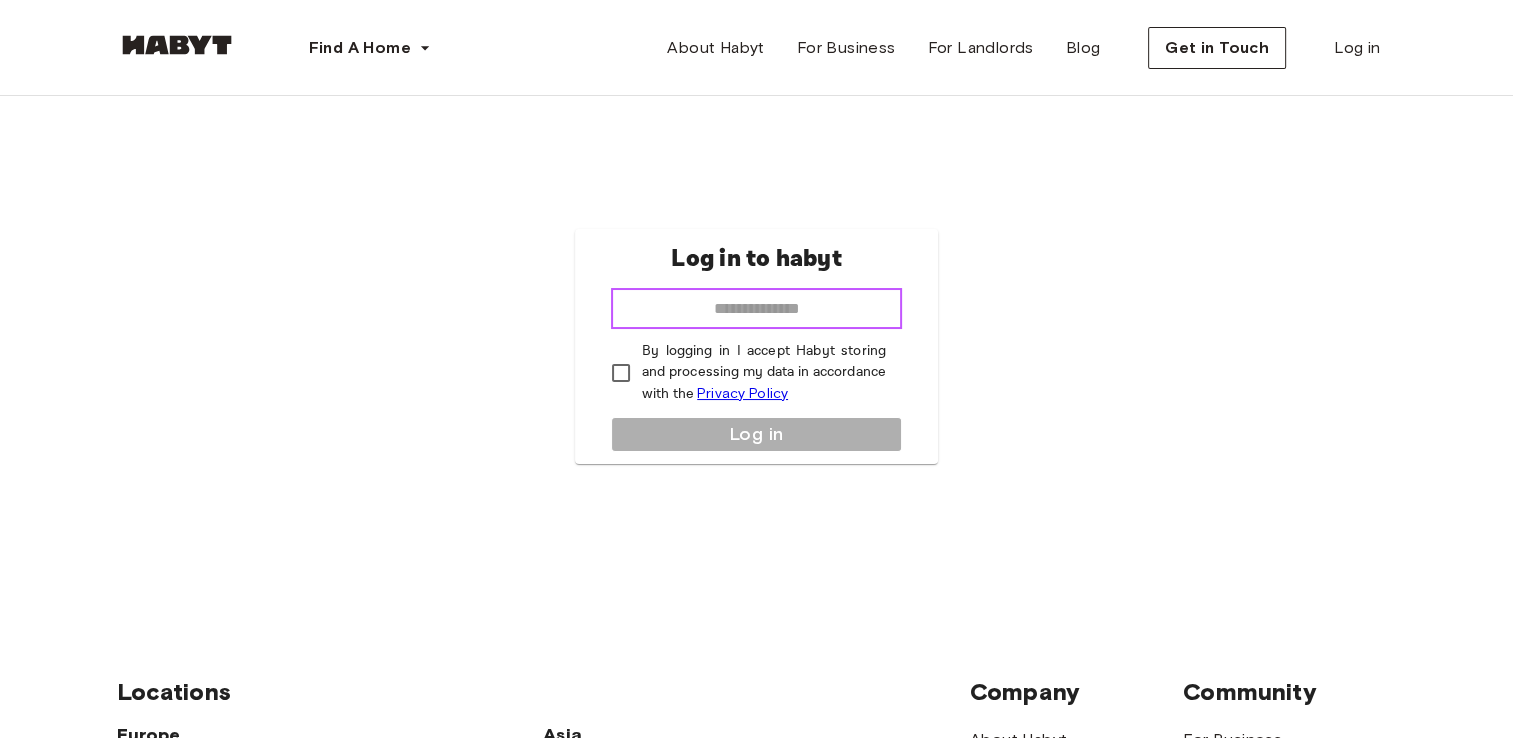 click at bounding box center [756, 309] 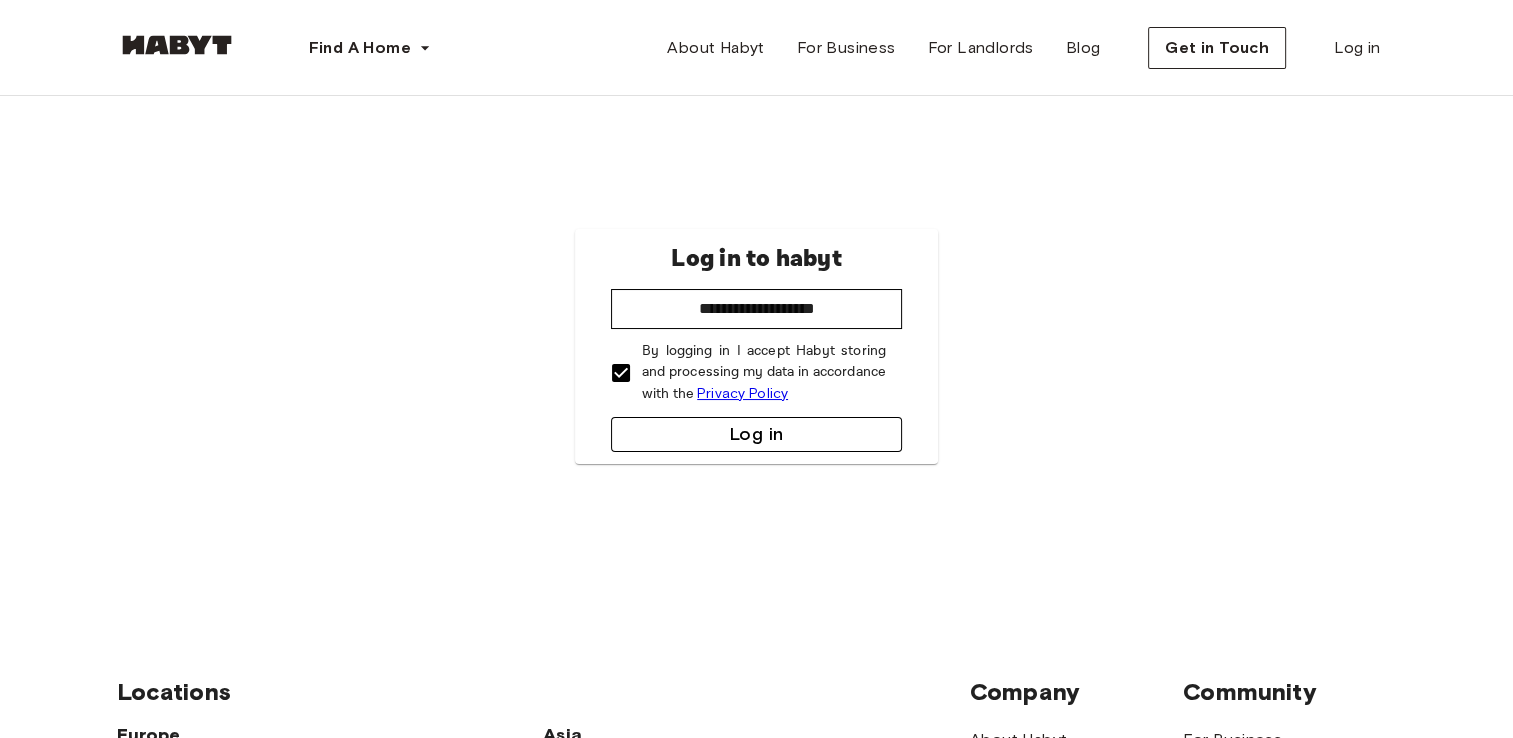 click on "Log in" at bounding box center (756, 434) 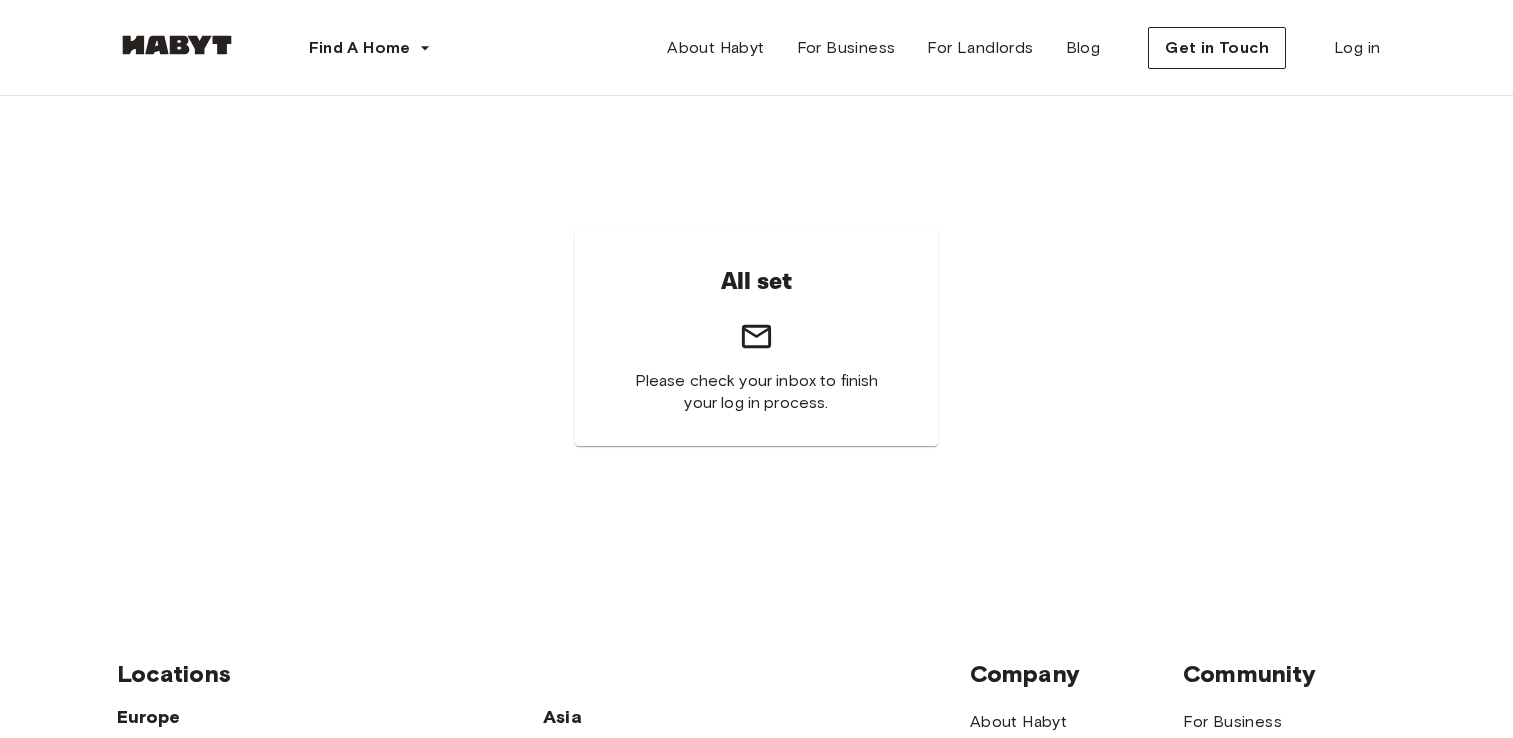 scroll, scrollTop: 0, scrollLeft: 0, axis: both 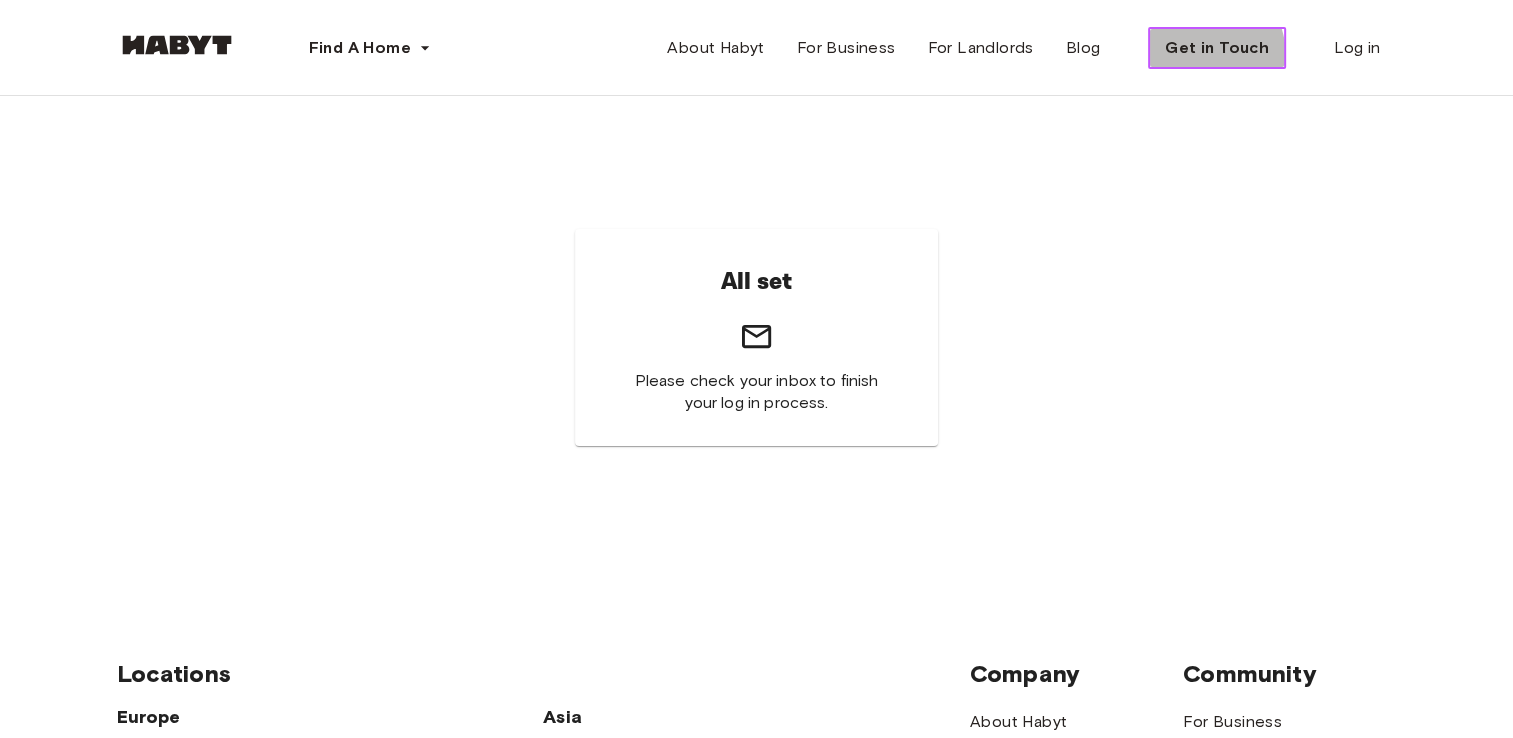 click on "Get in Touch" at bounding box center [1217, 48] 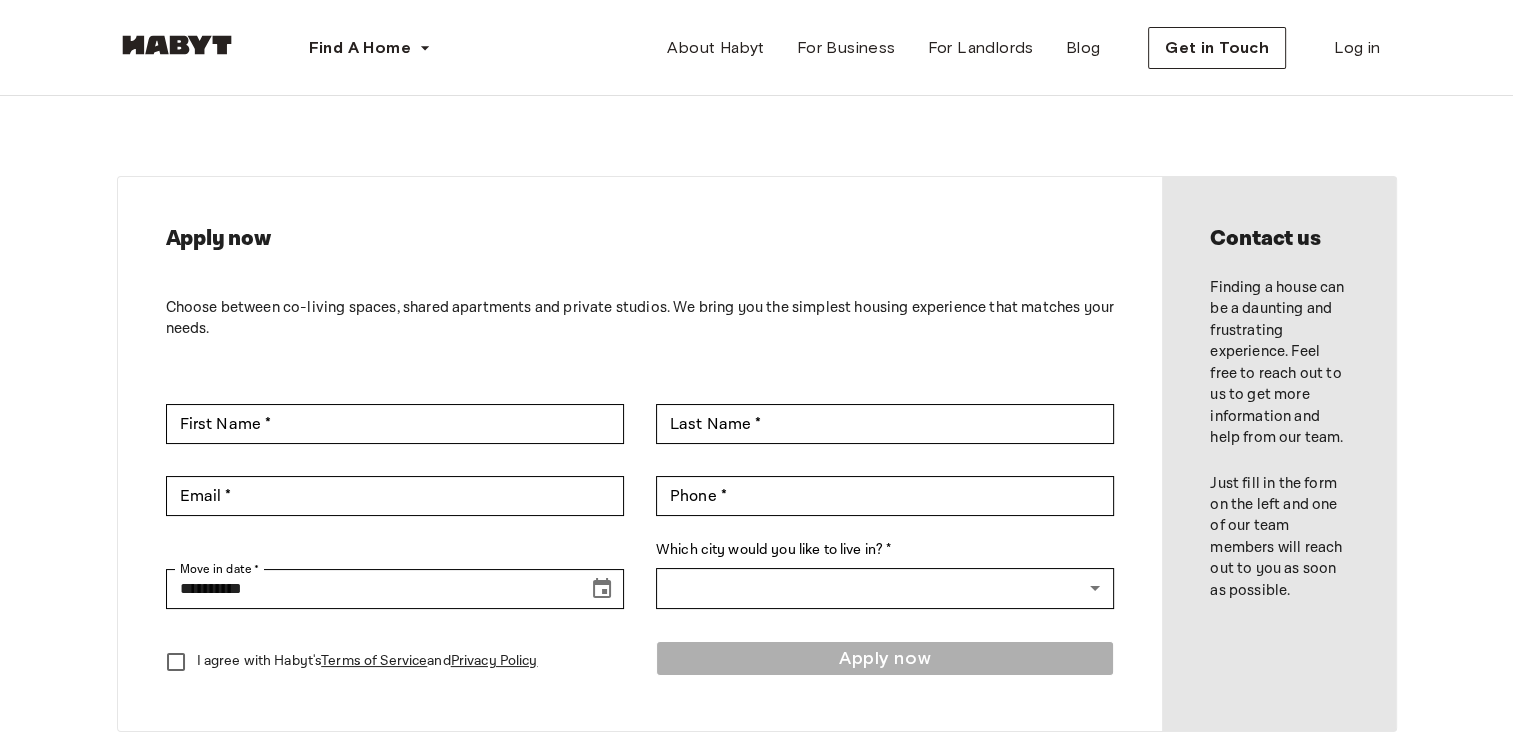 type on "*******" 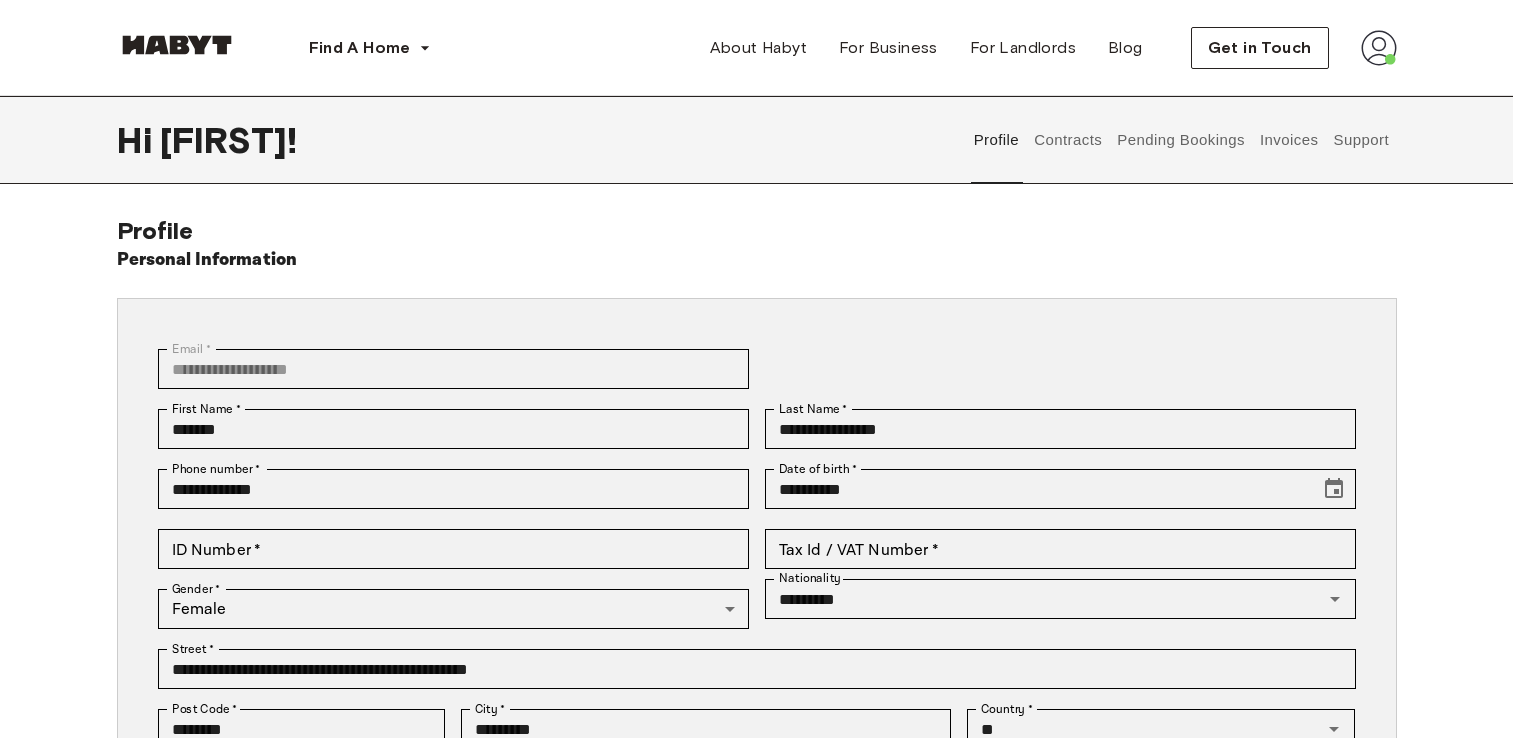 scroll, scrollTop: 0, scrollLeft: 0, axis: both 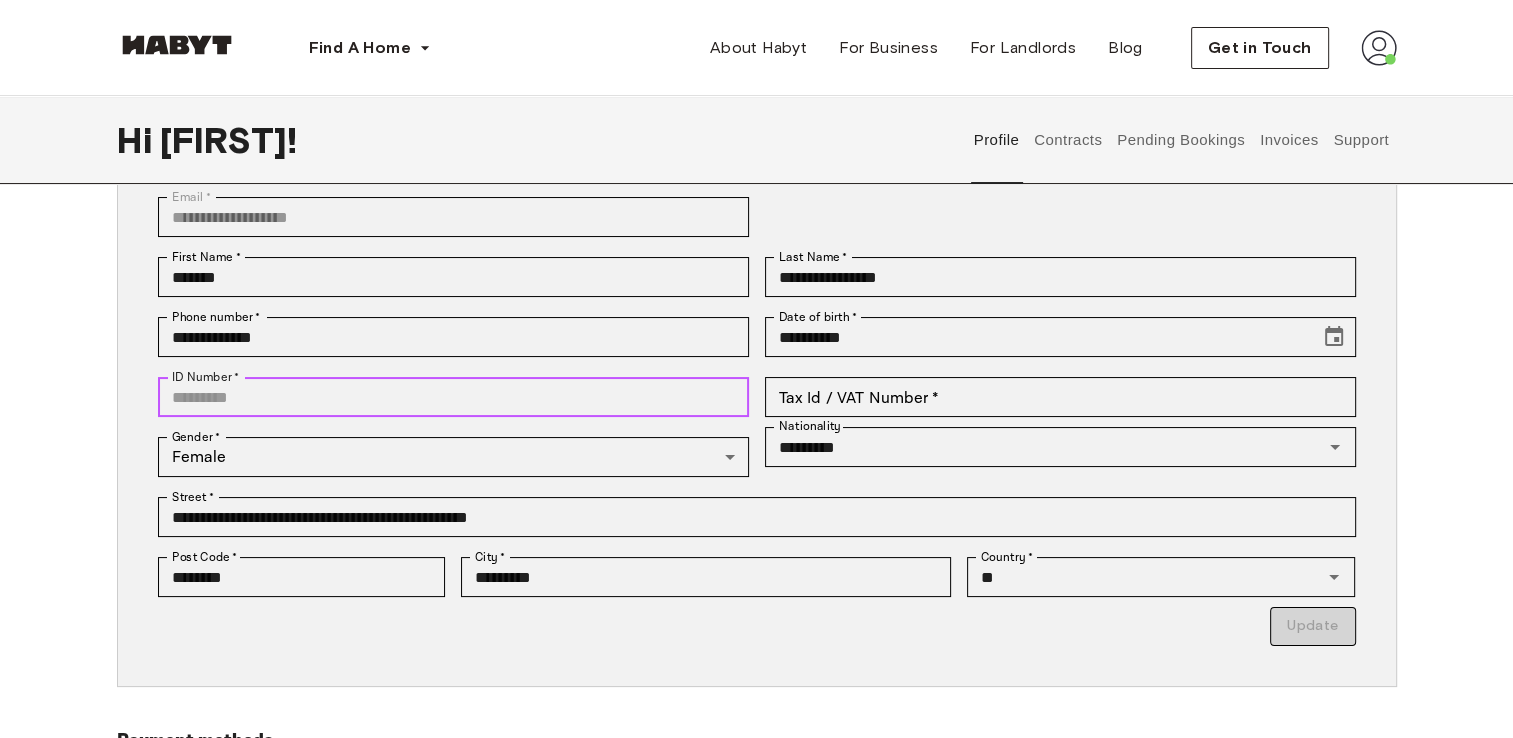 click on "ID Number   *" at bounding box center (453, 397) 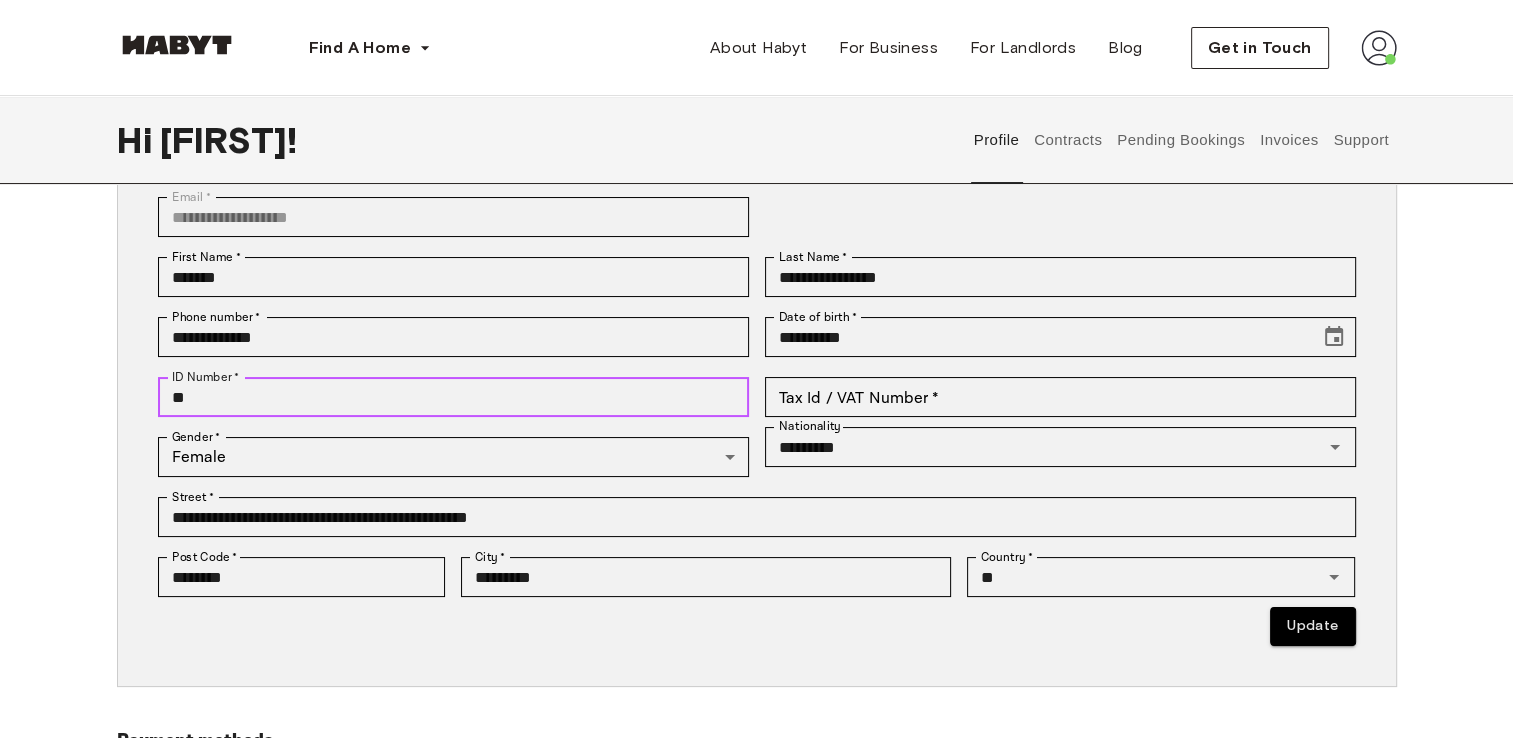 type on "*" 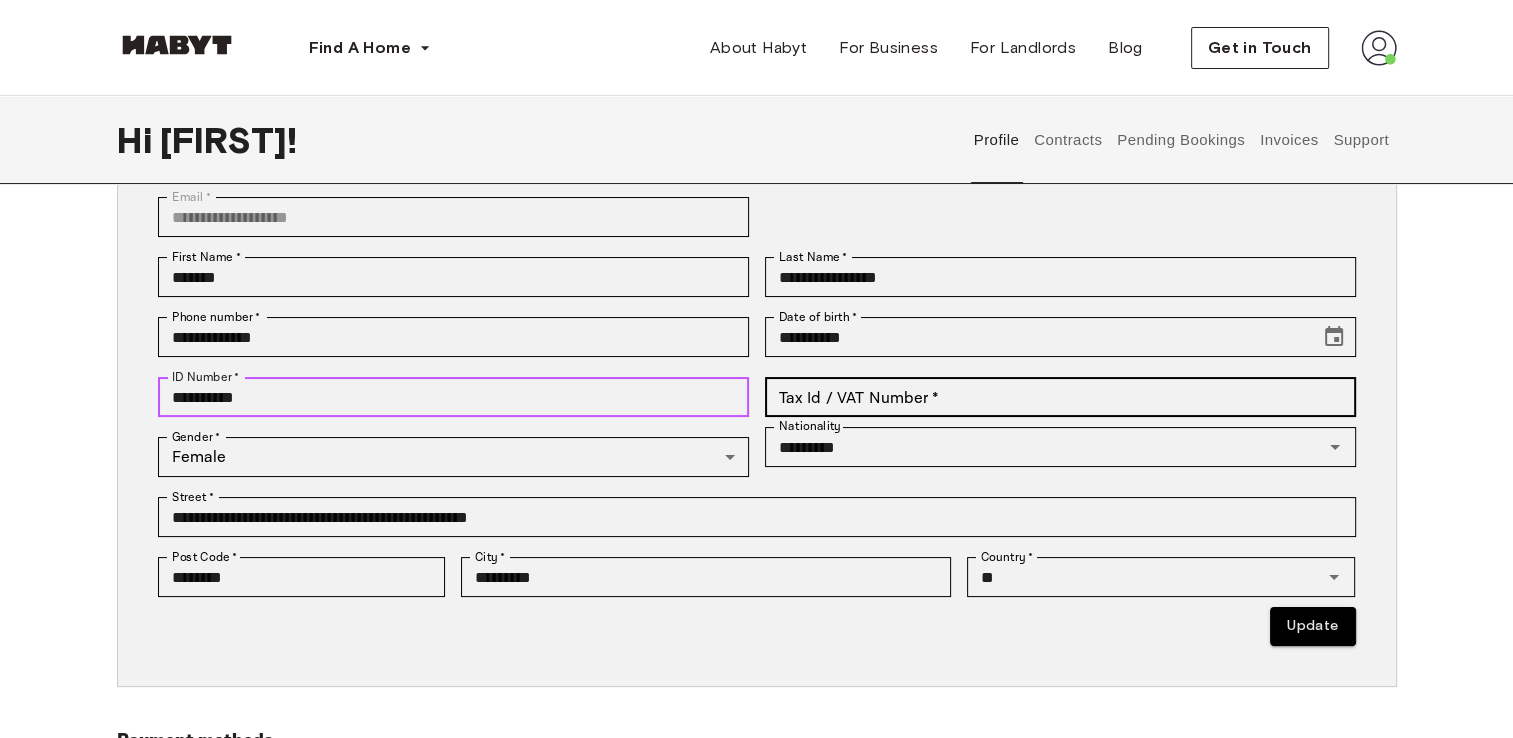 type on "**********" 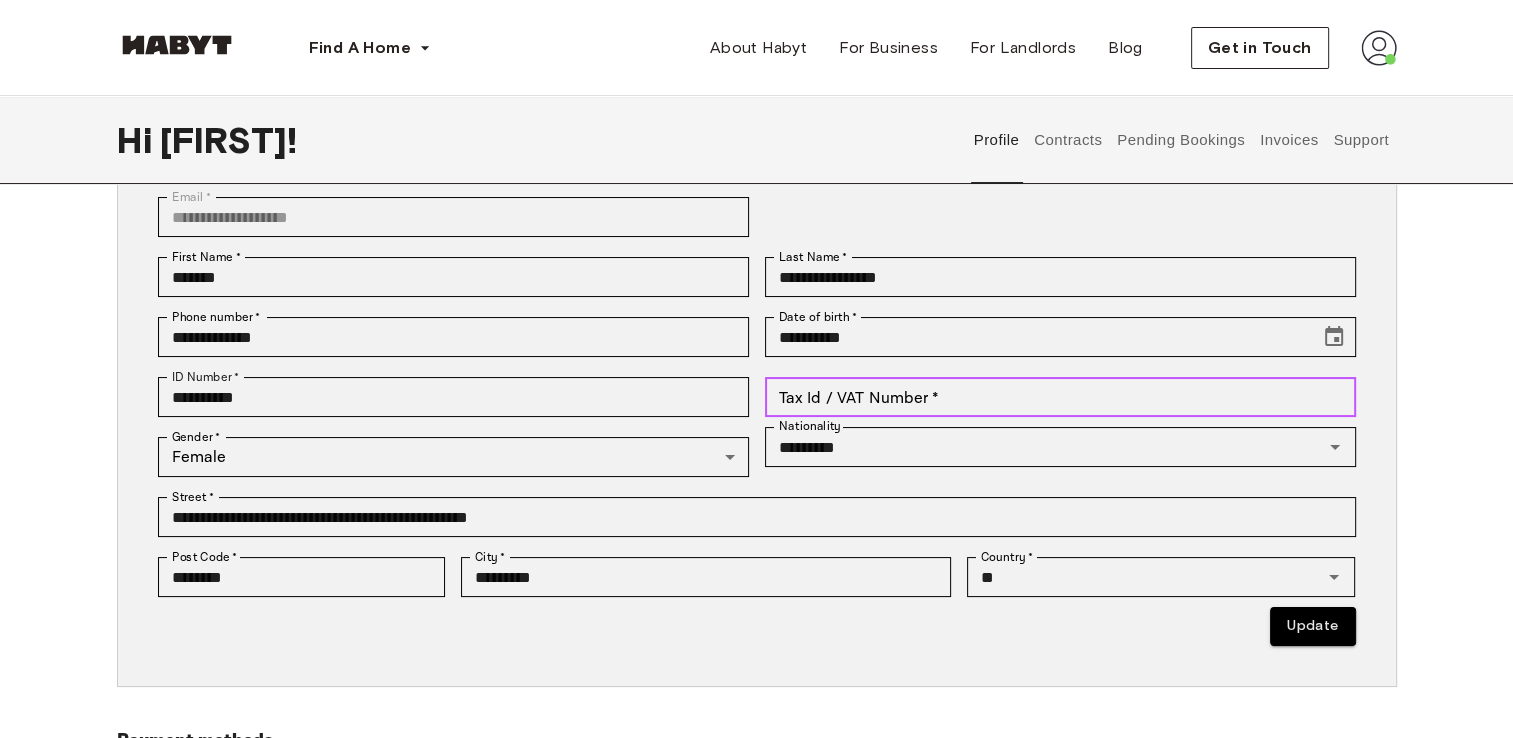 click on "Tax Id / VAT Number   *" at bounding box center (1060, 397) 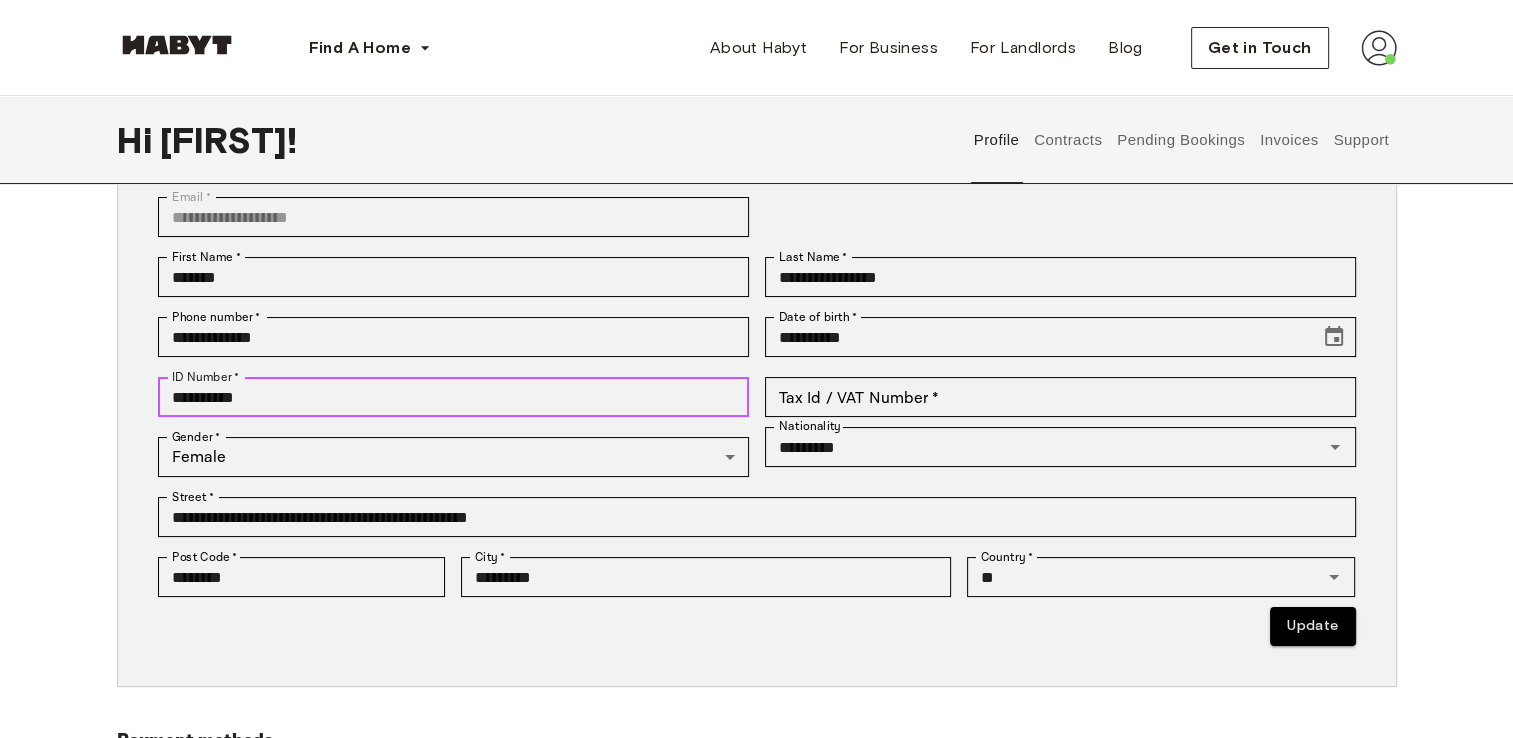 click on "**********" at bounding box center [453, 397] 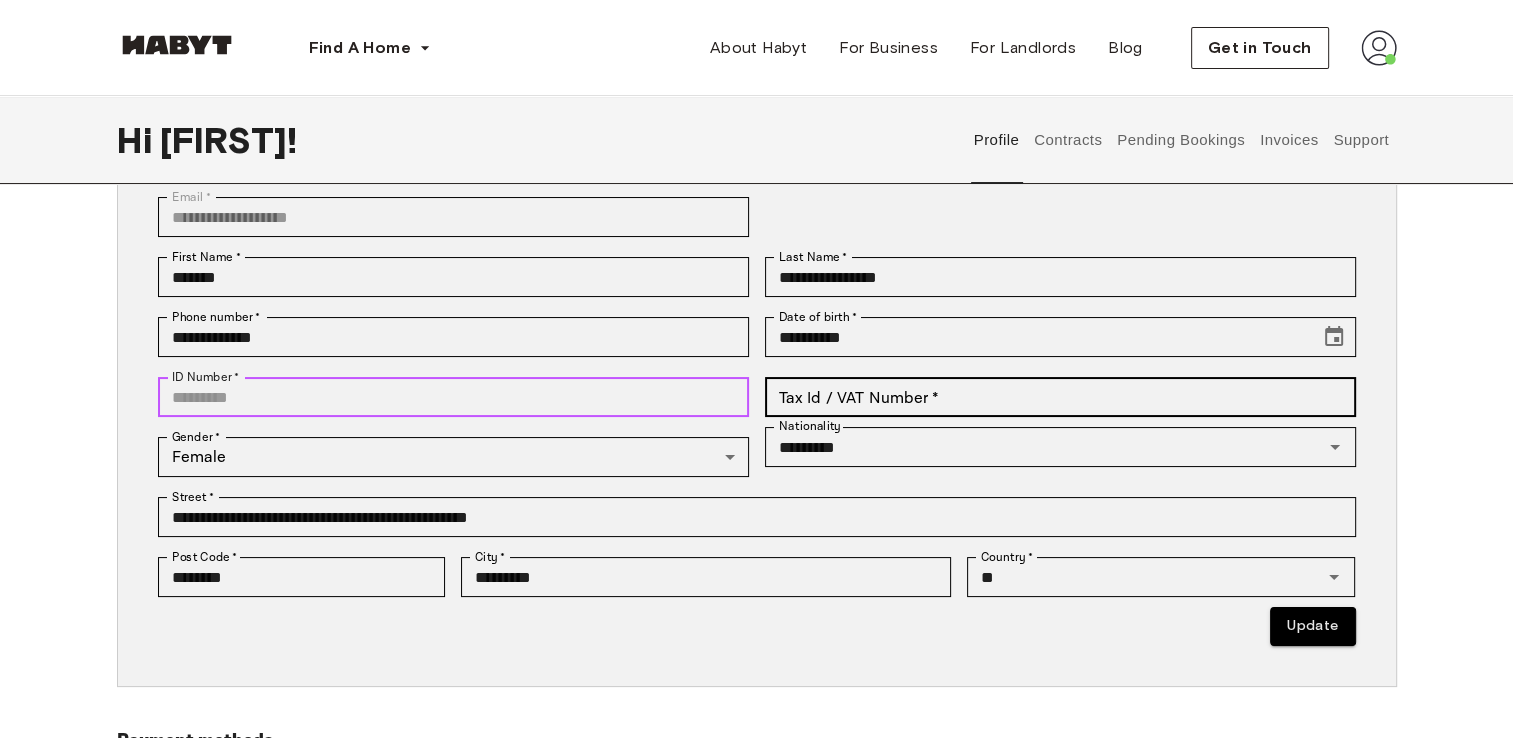 type 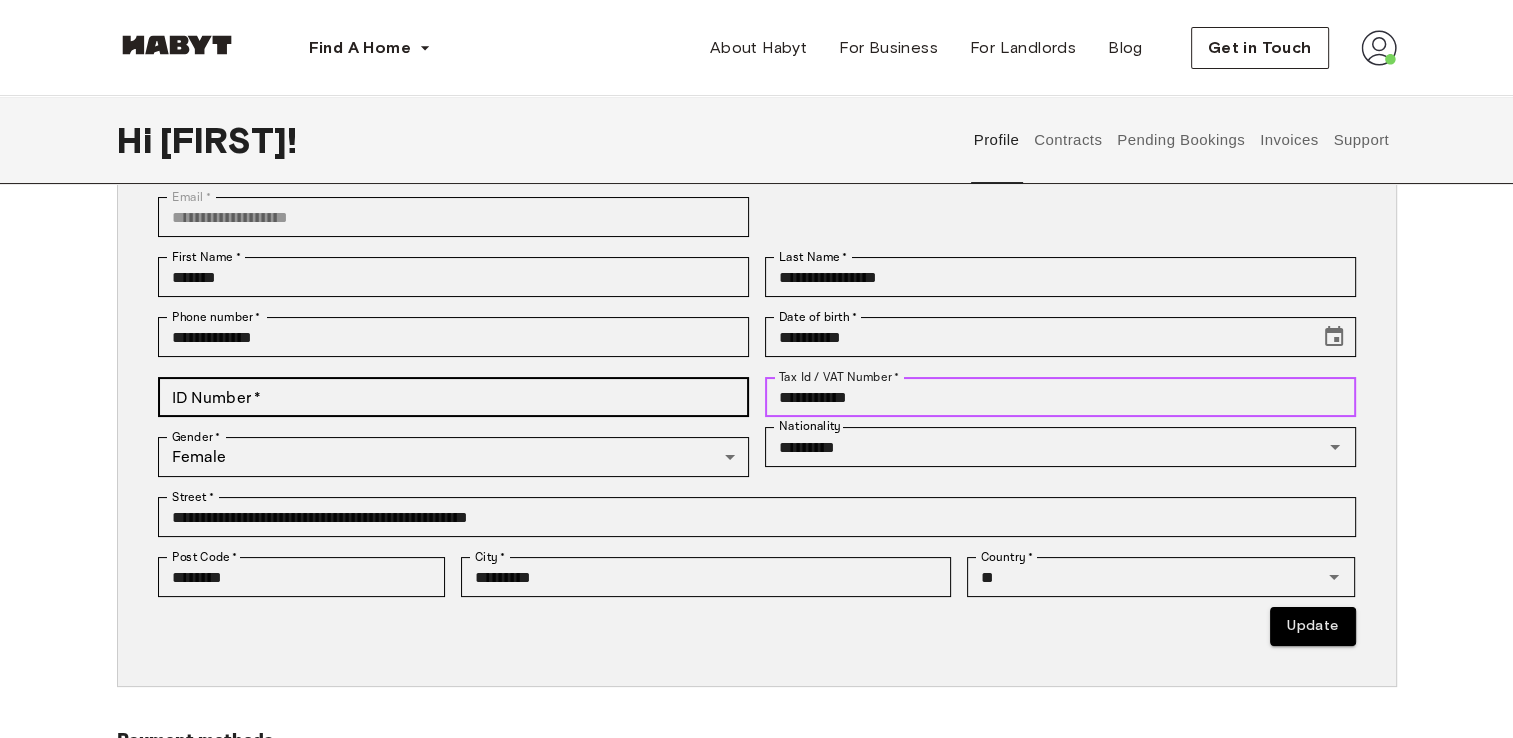 type on "**********" 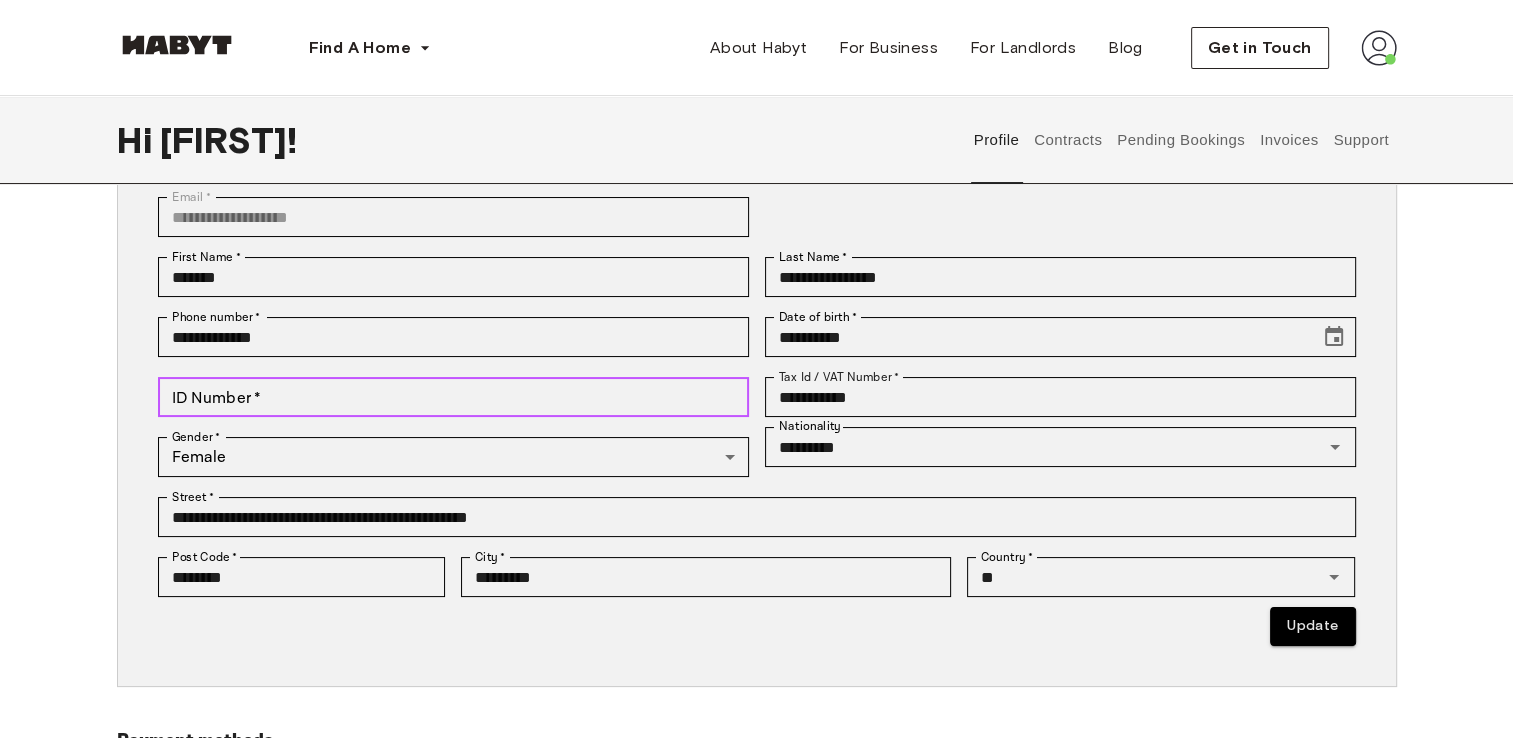 click on "ID Number   *" at bounding box center [453, 397] 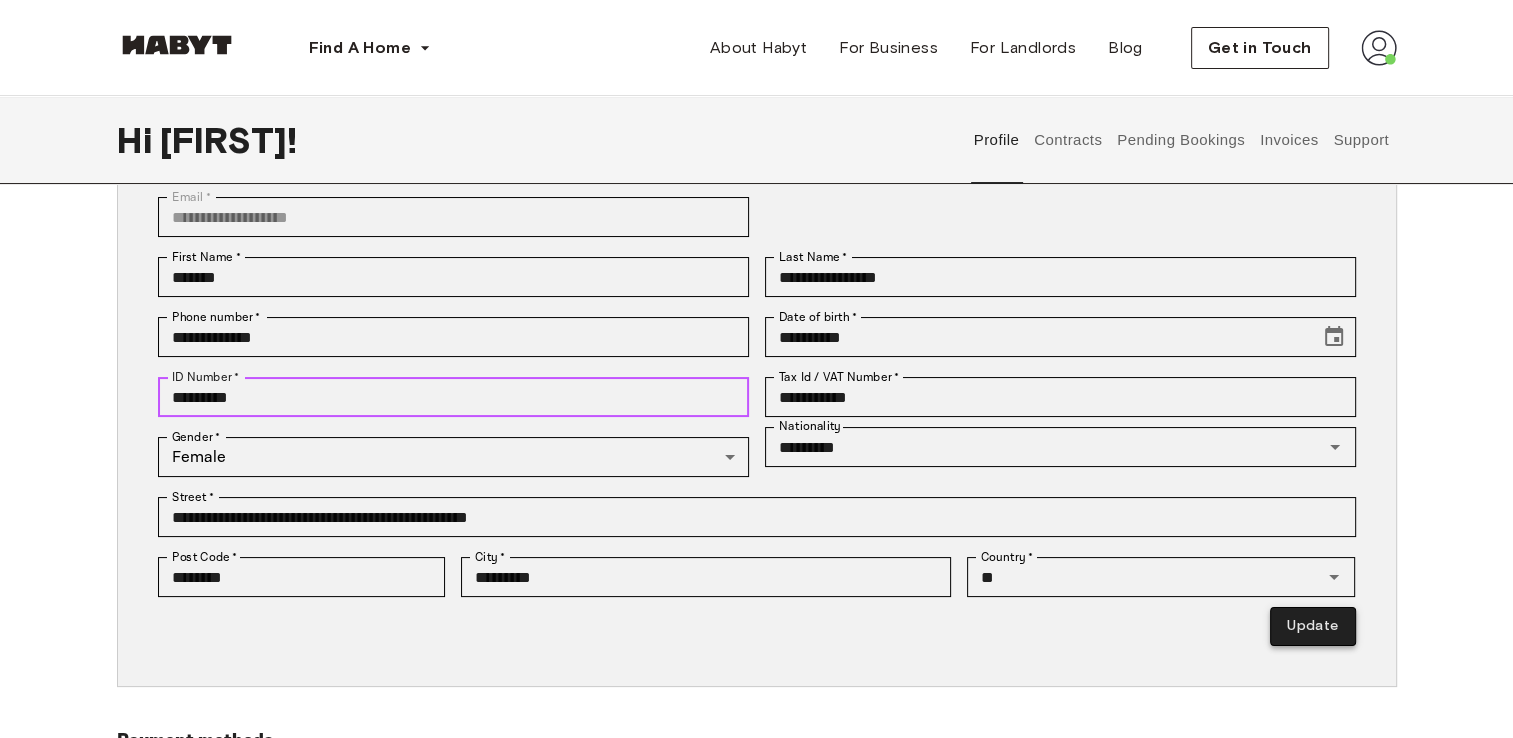 type on "*********" 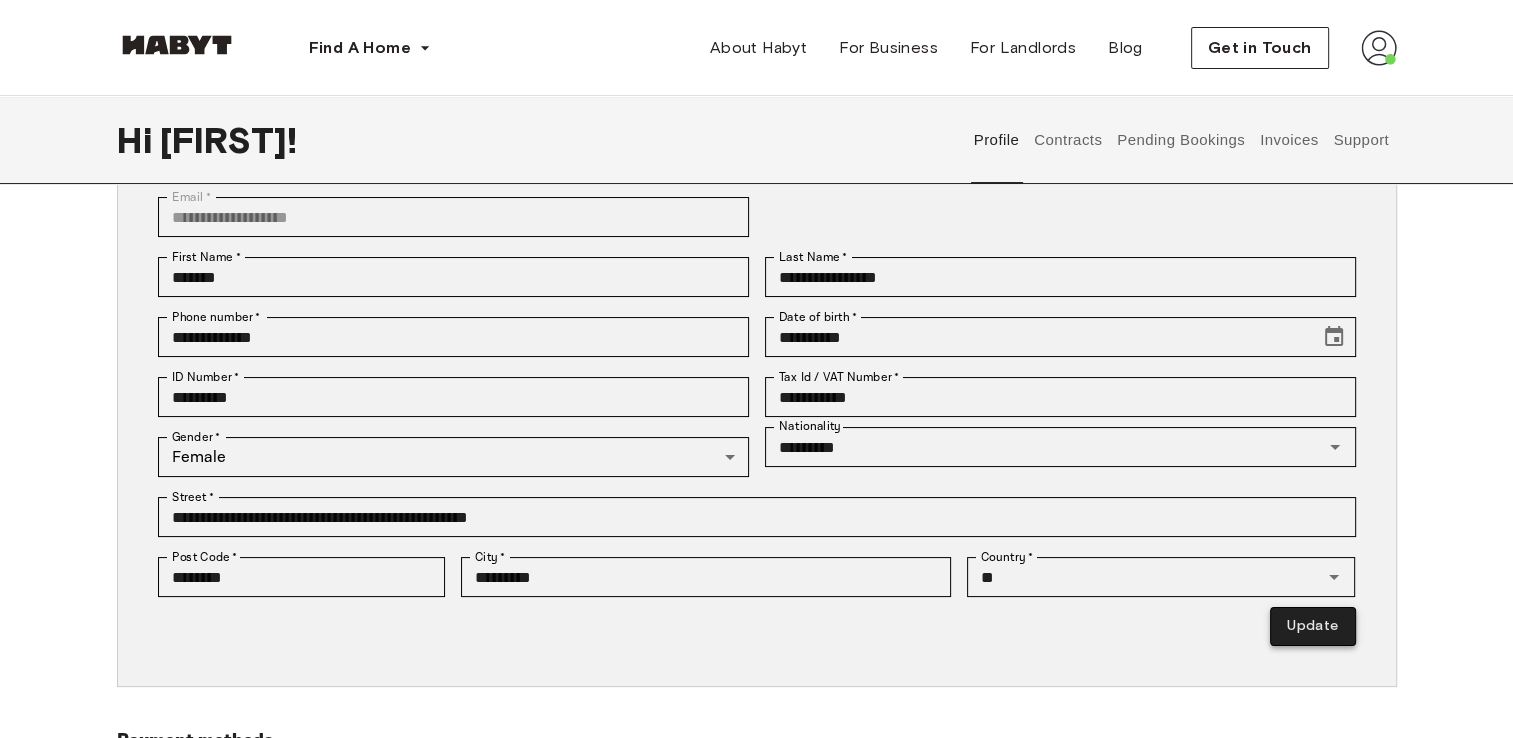click on "Update" at bounding box center [1312, 626] 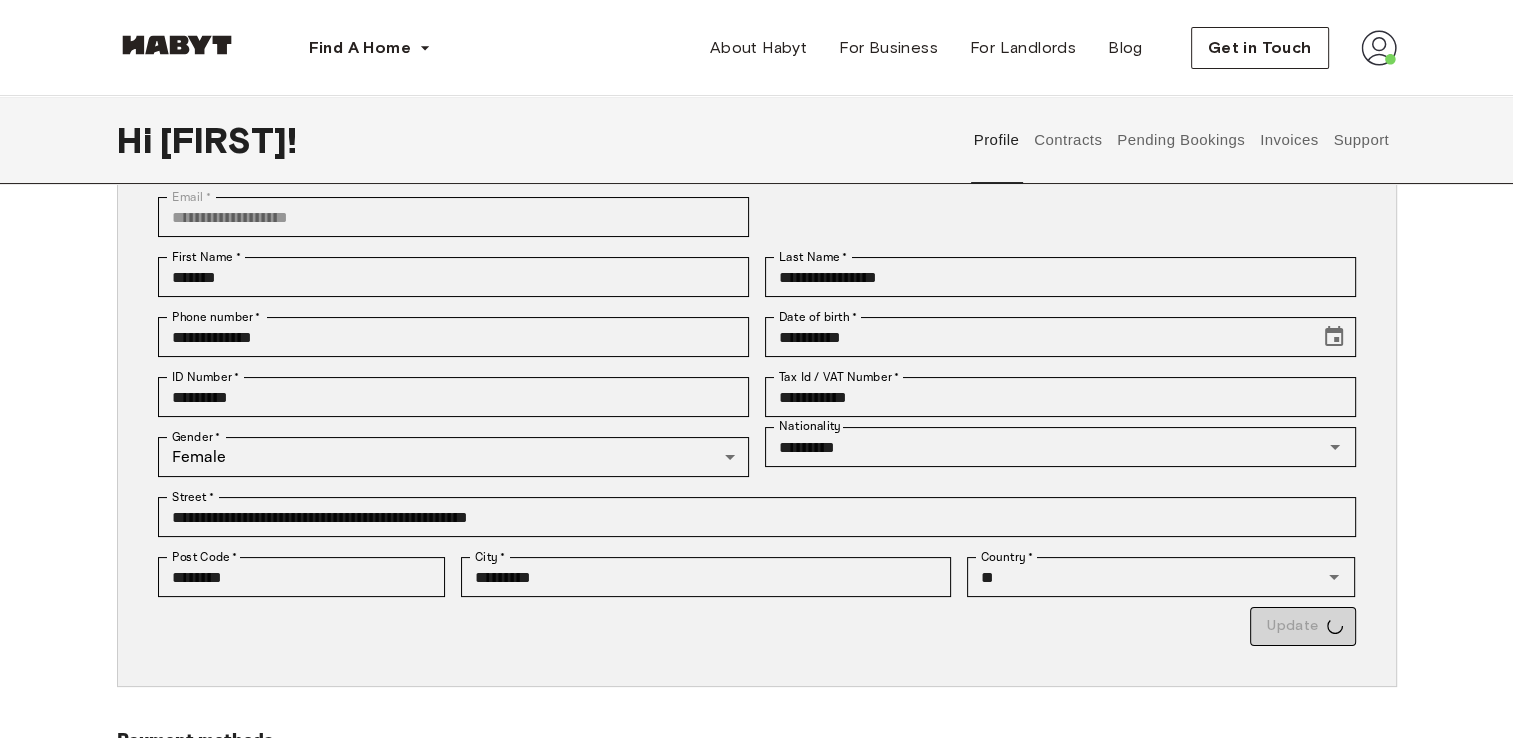type on "*********" 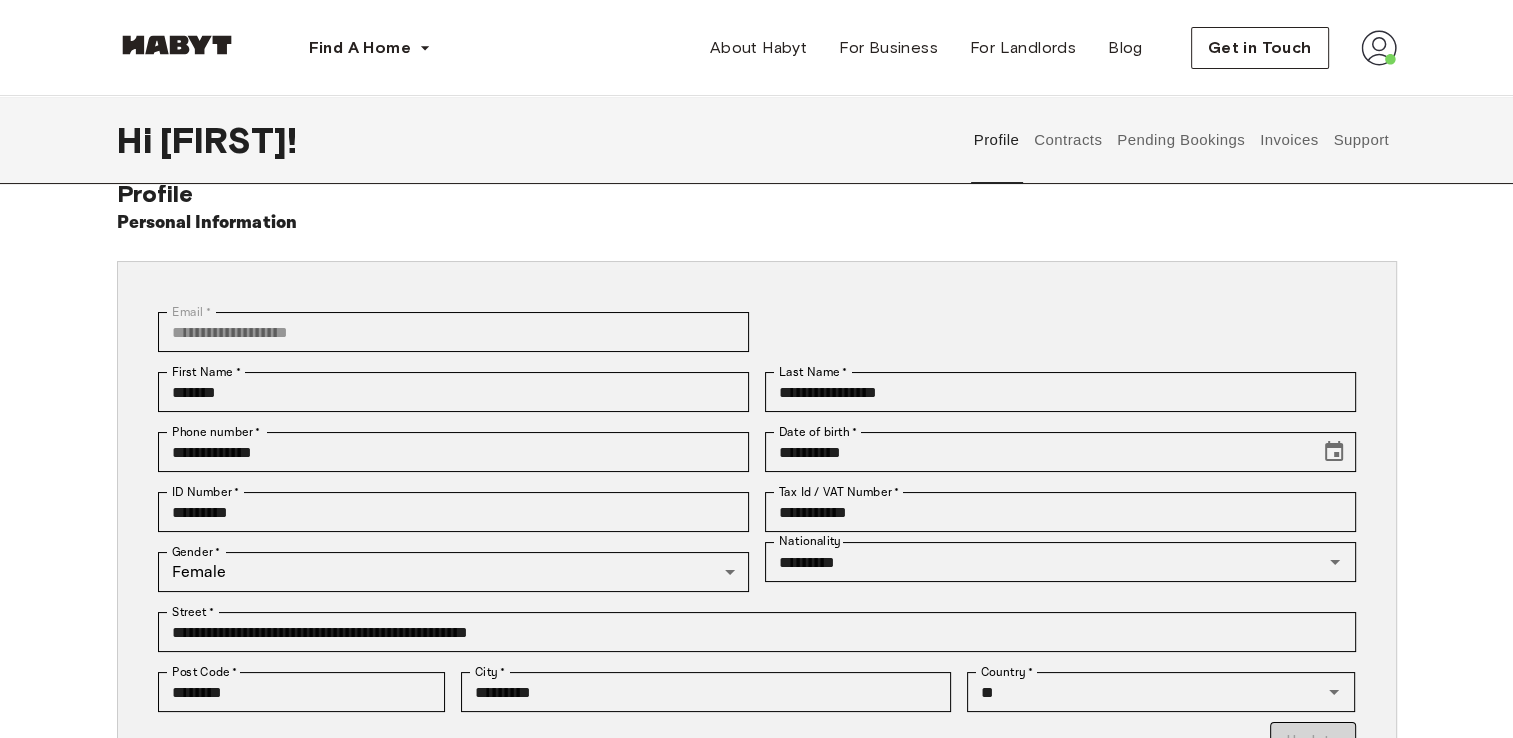 scroll, scrollTop: 0, scrollLeft: 0, axis: both 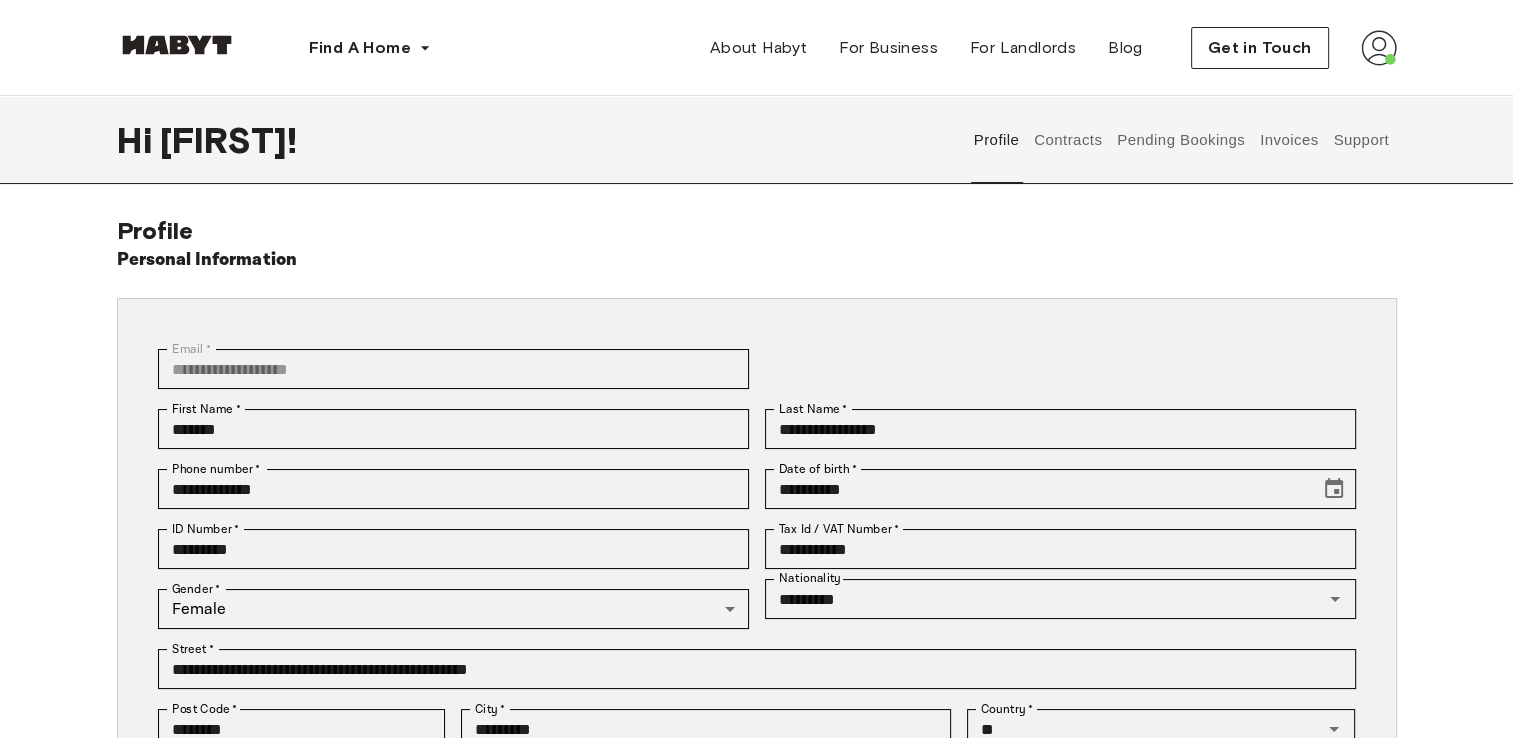 click on "Contracts" at bounding box center (1068, 140) 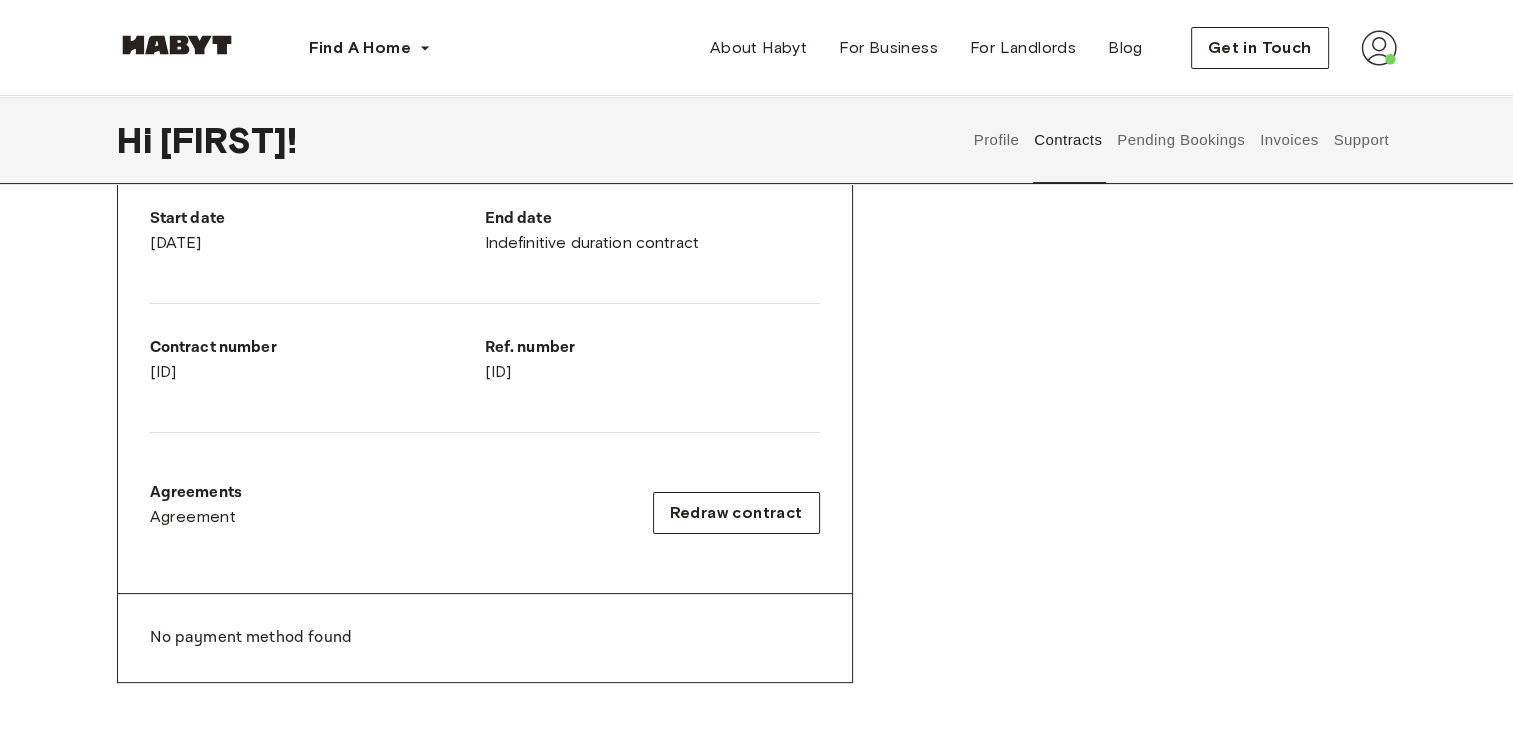 scroll, scrollTop: 0, scrollLeft: 0, axis: both 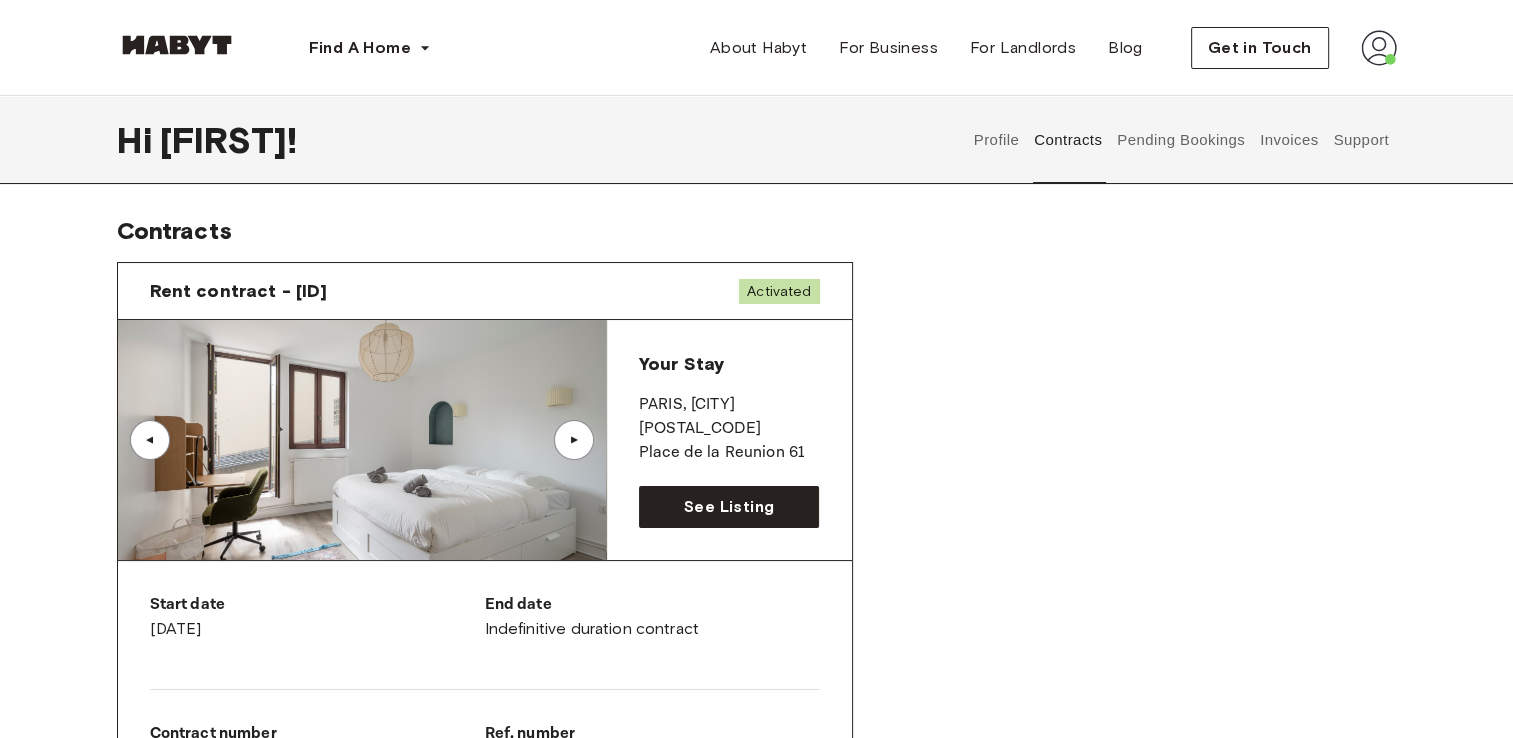 click on "Pending Bookings" at bounding box center [1181, 140] 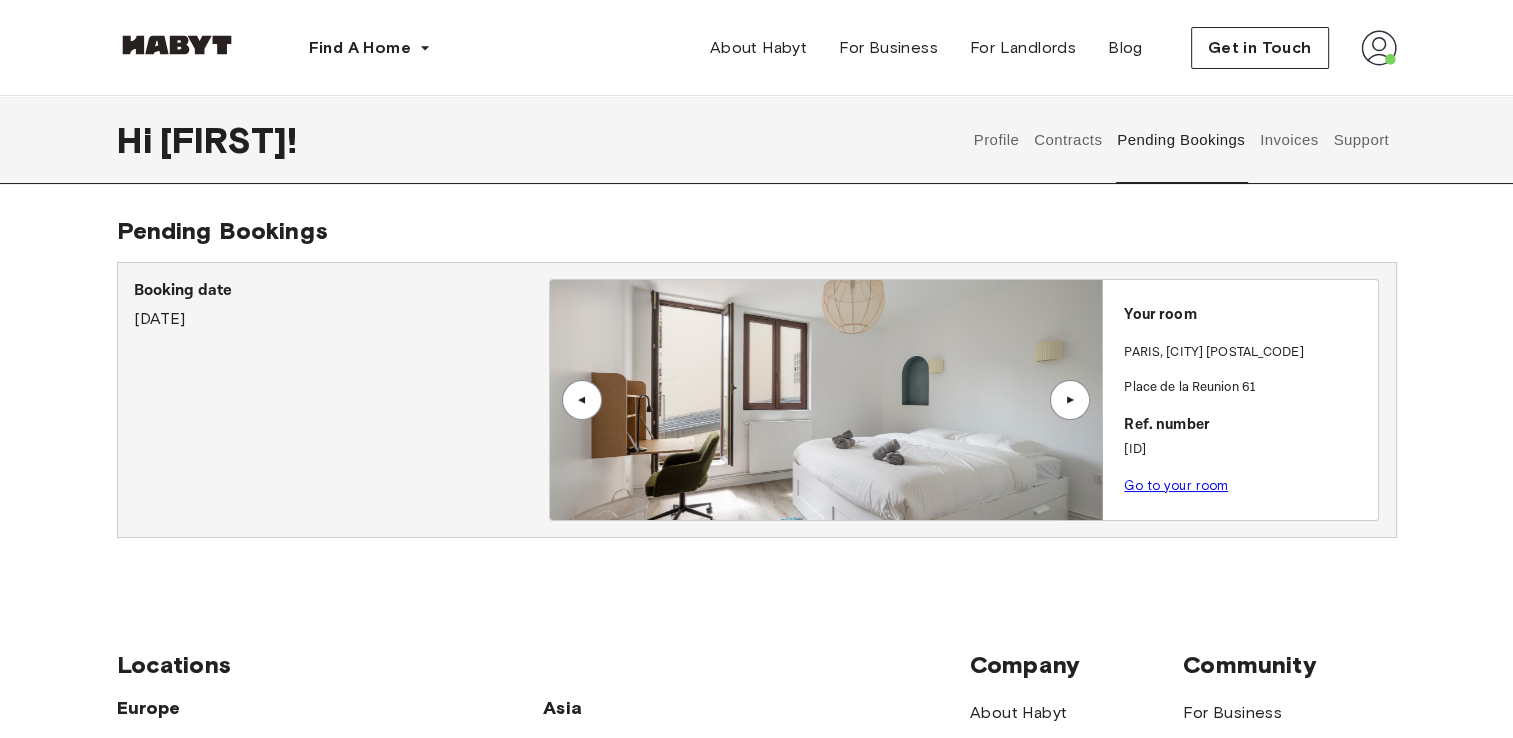 click on "Invoices" at bounding box center [1288, 140] 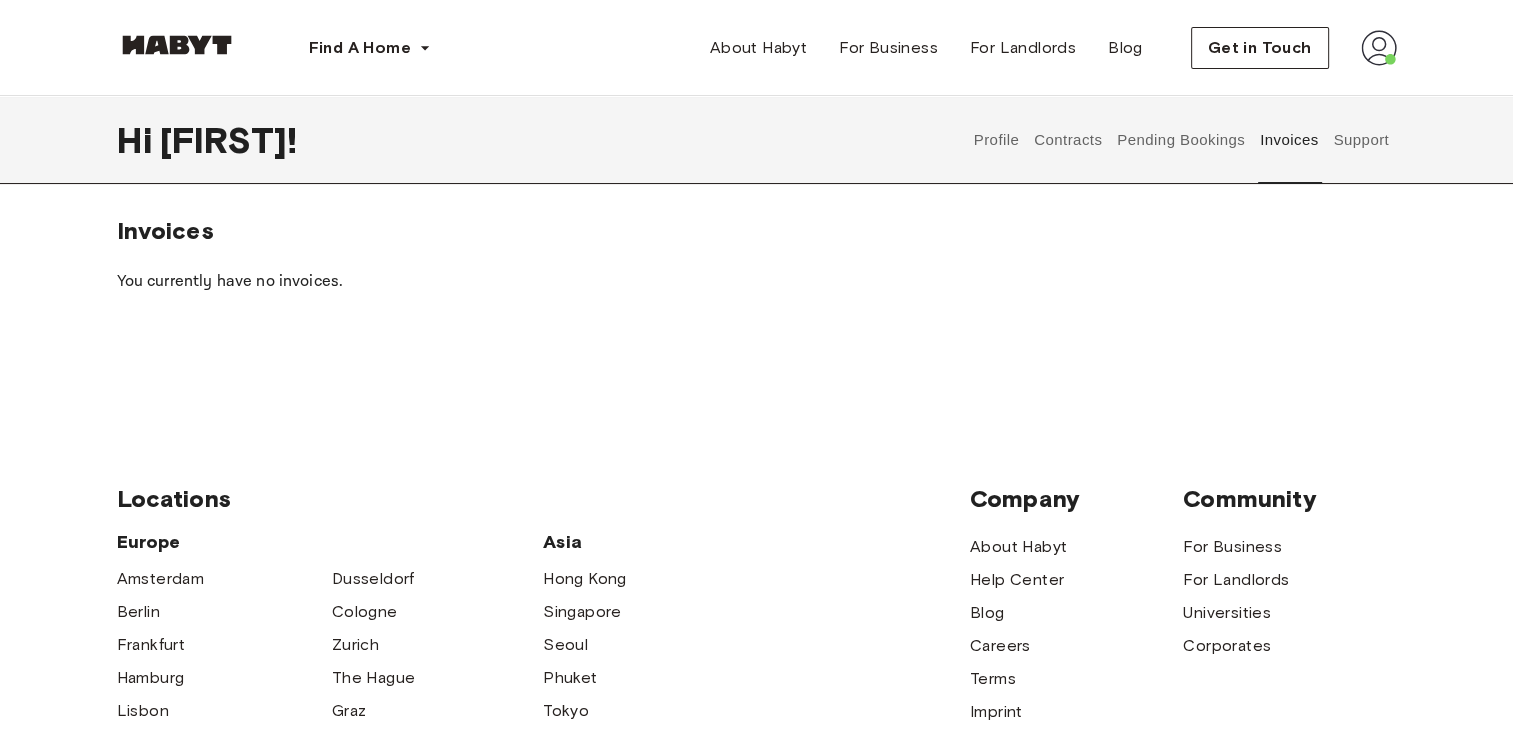 click on "Support" at bounding box center (1361, 140) 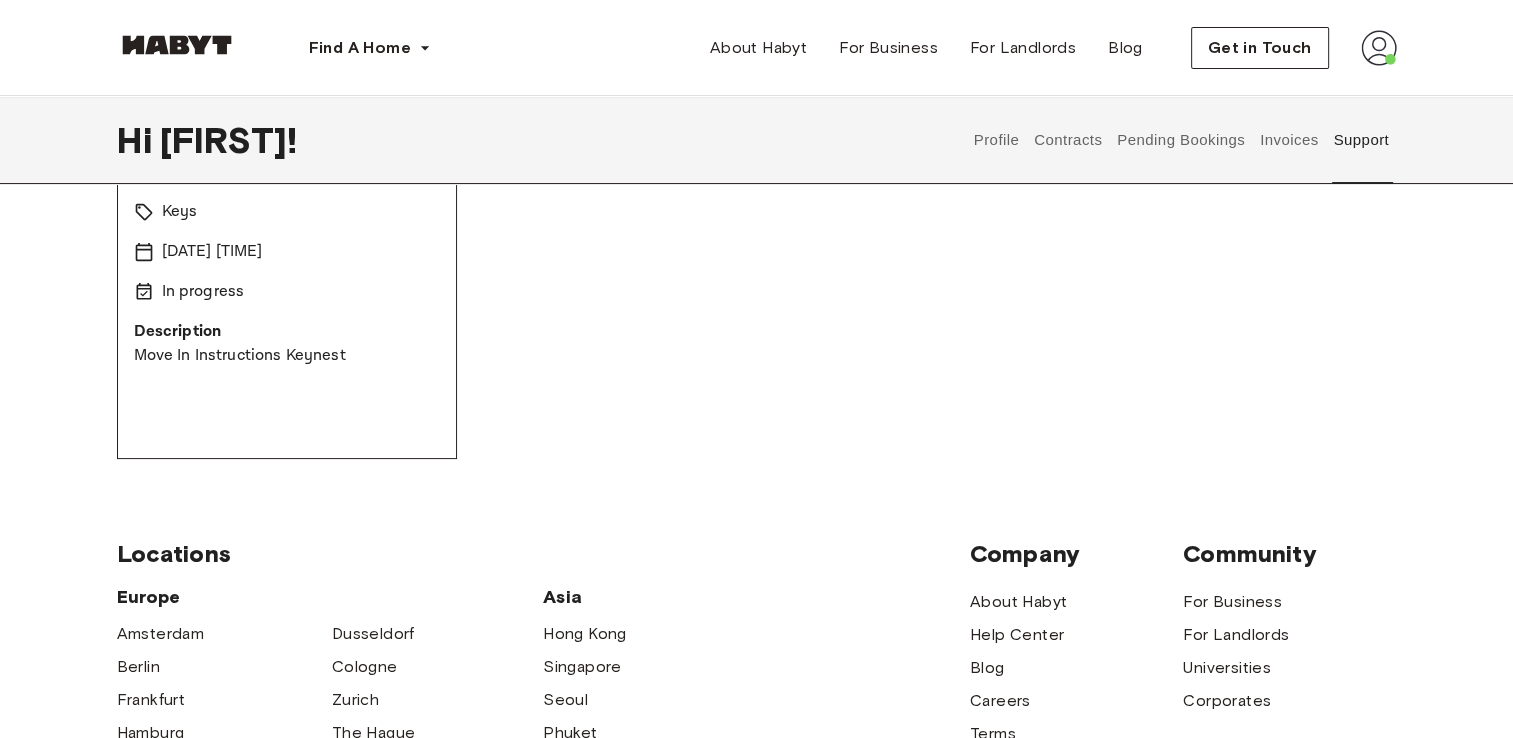scroll, scrollTop: 228, scrollLeft: 0, axis: vertical 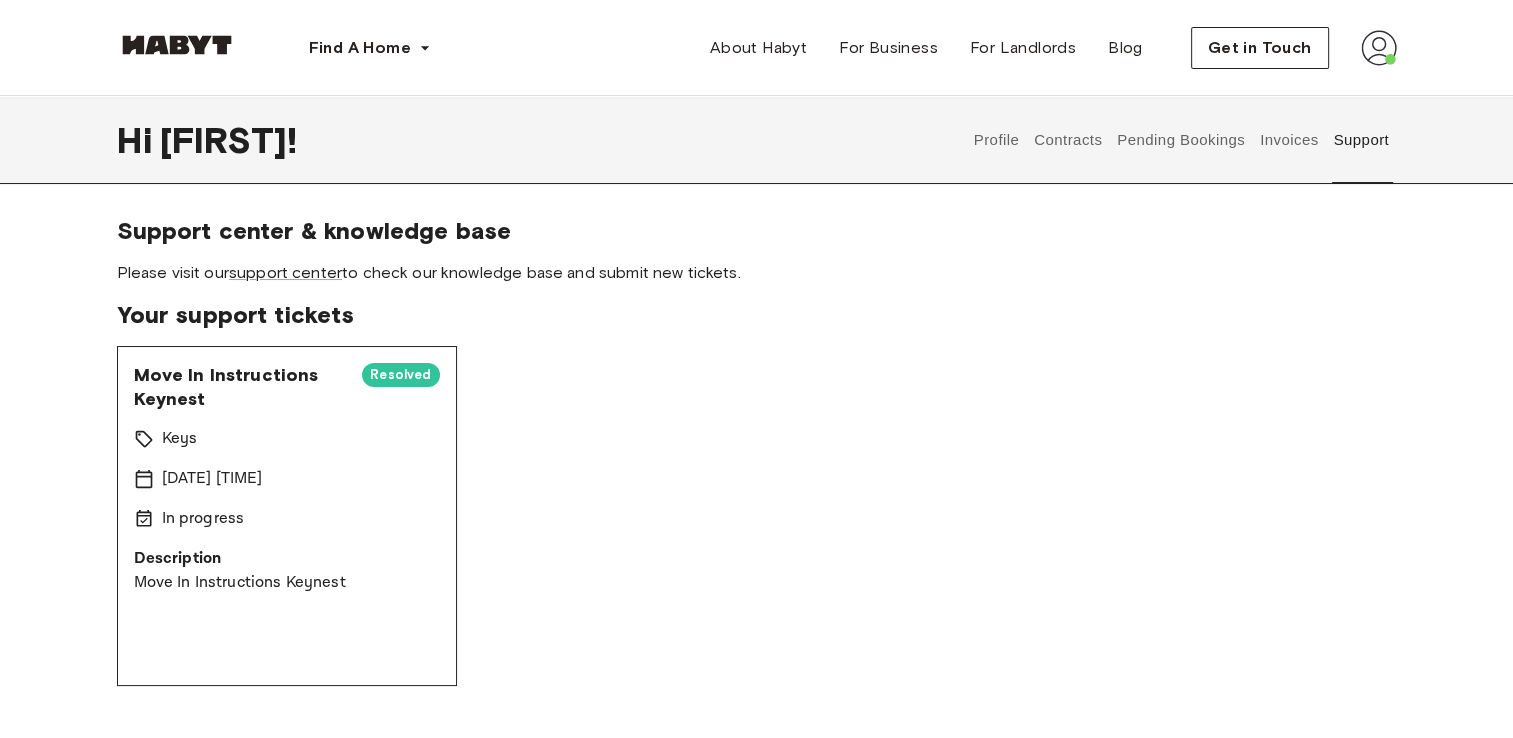 click on "Move In Instructions Keynest Resolved Keys [DATE] [TIME]  In progress Description Move In Instructions Keynest" at bounding box center (287, 516) 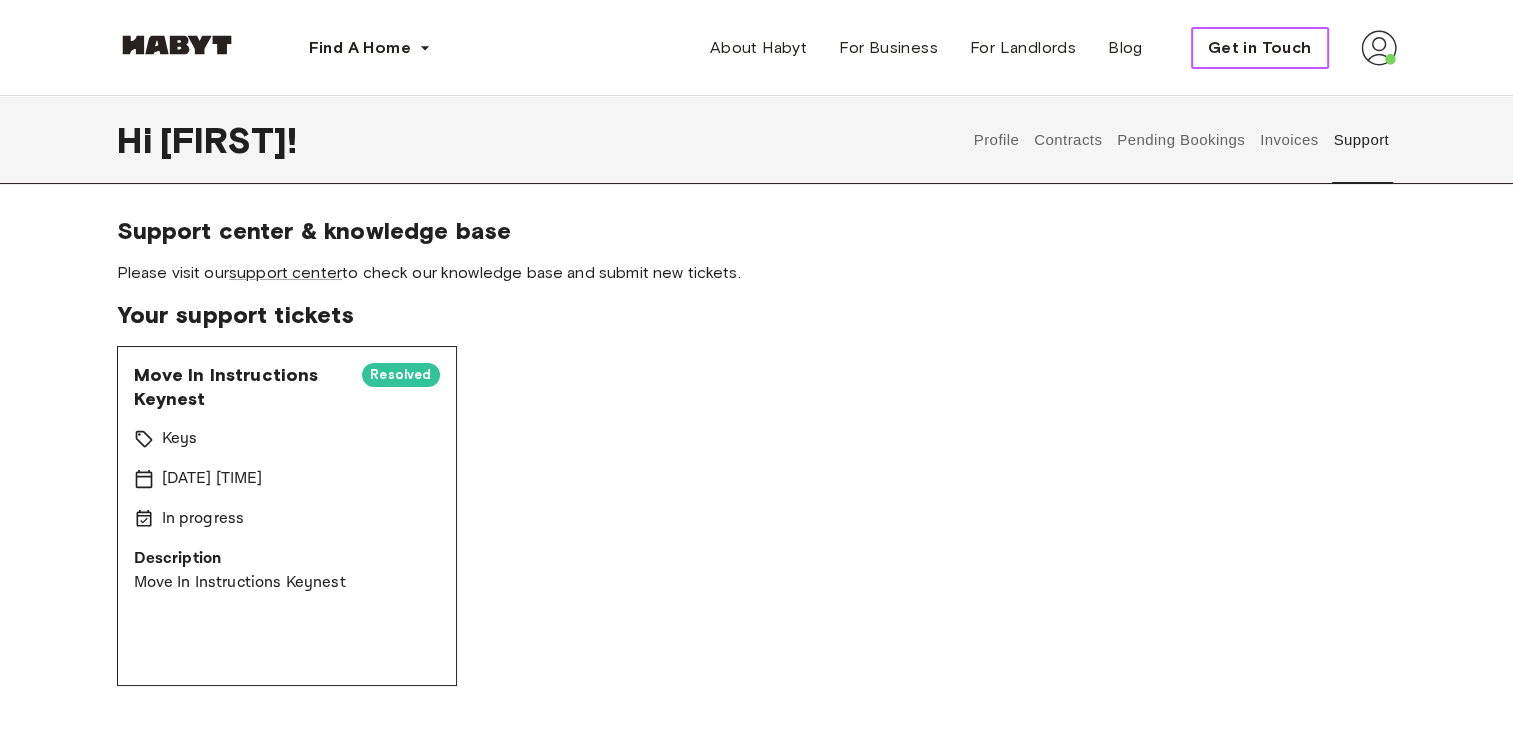 click on "Get in Touch" at bounding box center (1260, 48) 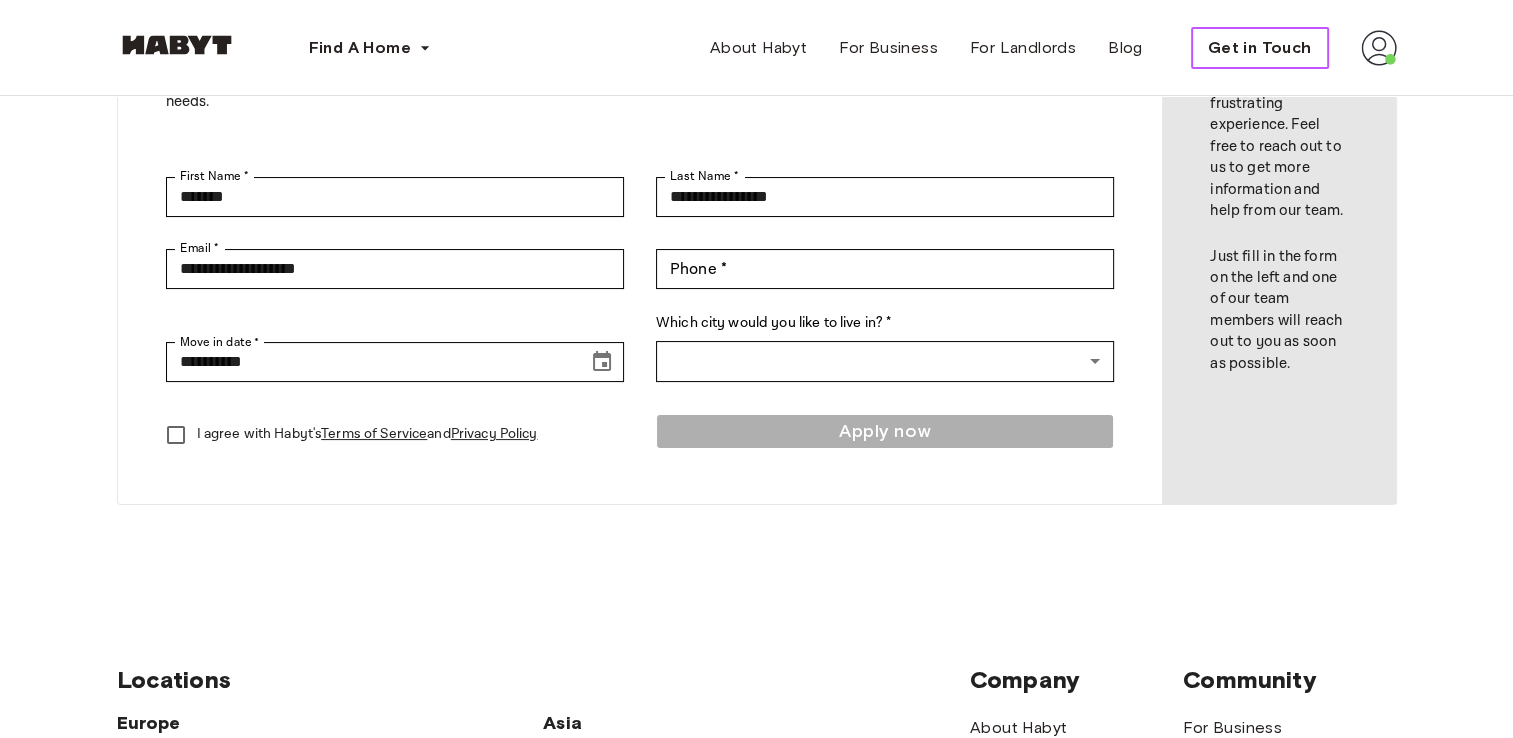 scroll, scrollTop: 0, scrollLeft: 0, axis: both 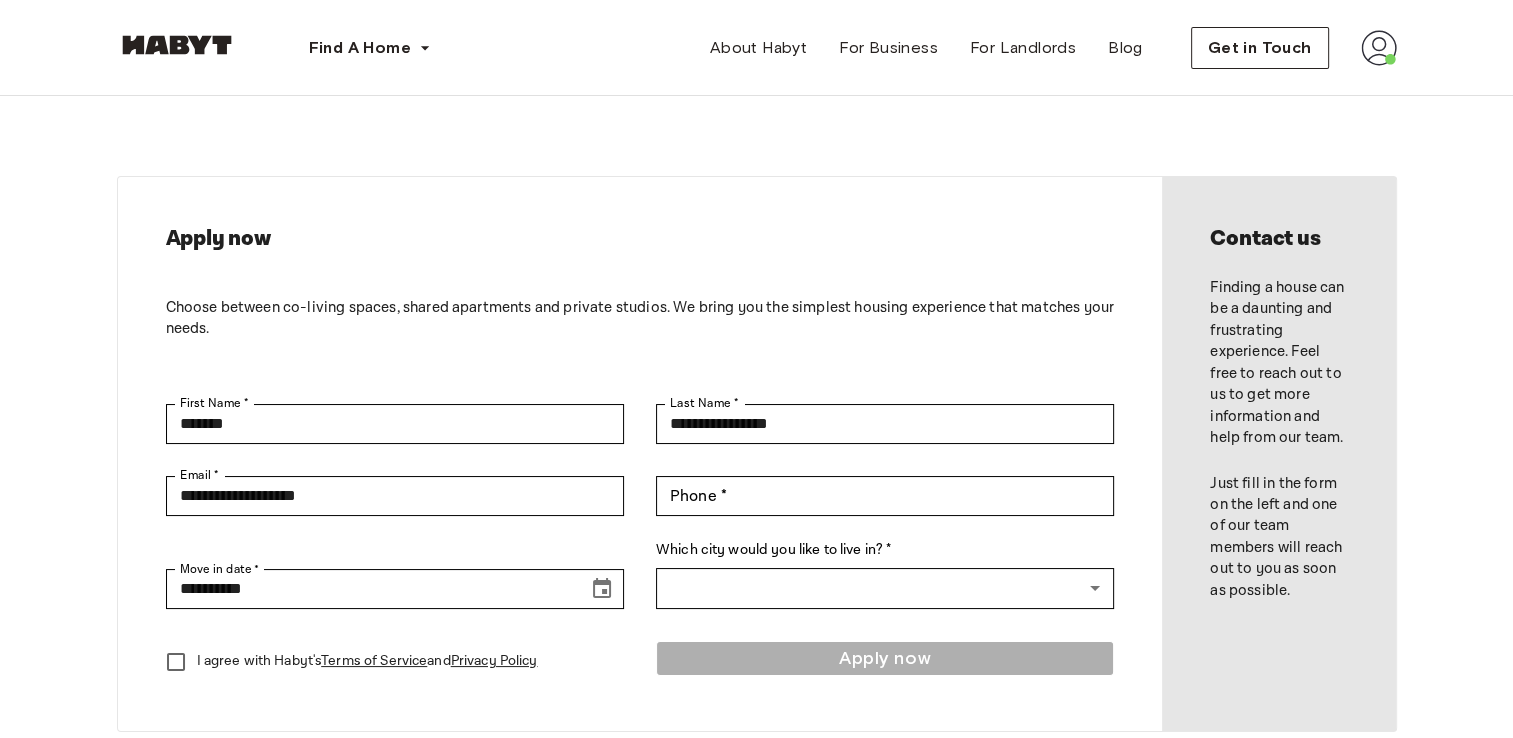 click at bounding box center [1379, 48] 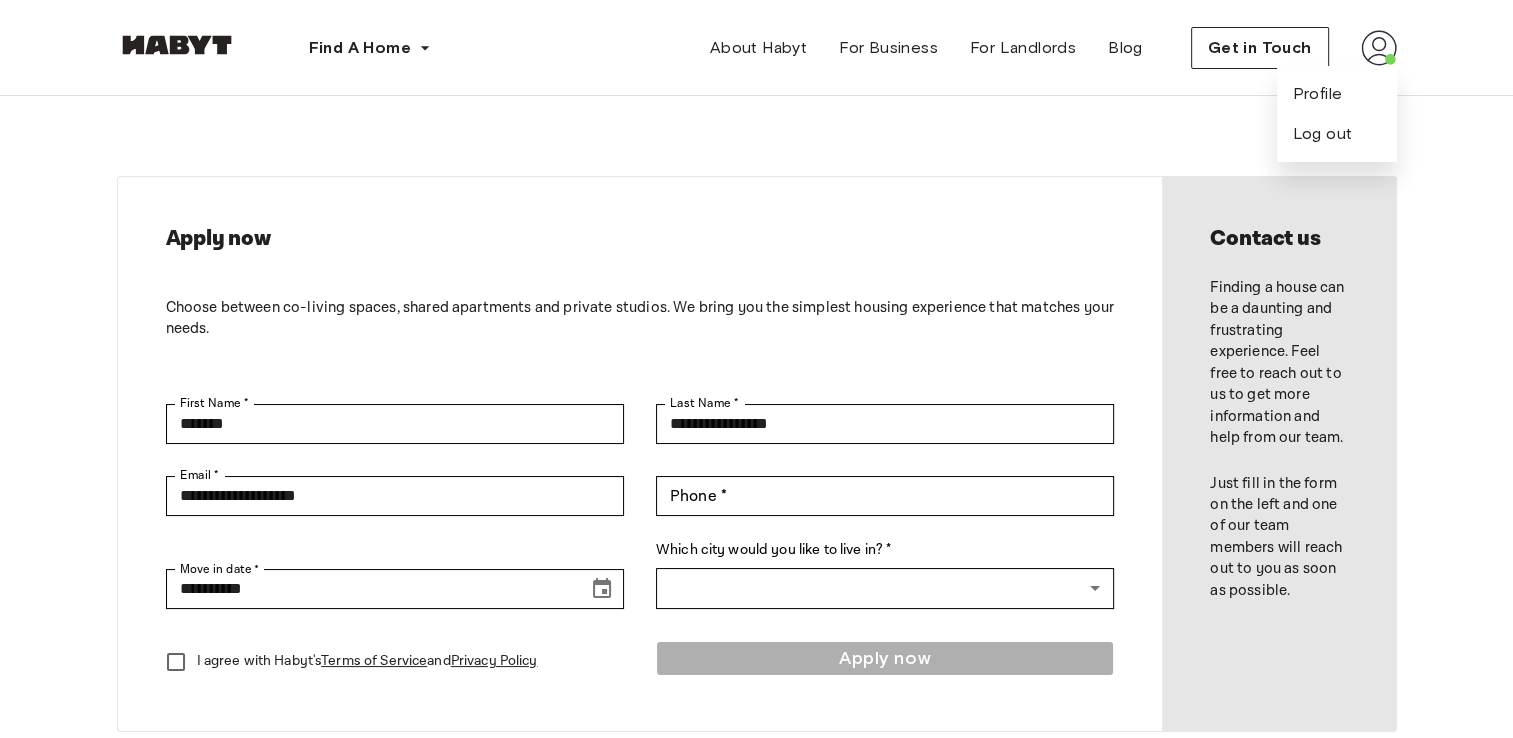 click on "Find A Home Europe Amsterdam Berlin Frankfurt Hamburg Lisbon Madrid Milan Modena Paris Turin Munich Rotterdam Stuttgart Dusseldorf Cologne Zurich The Hague Graz Brussels Leipzig Asia Hong Kong Singapore Seoul Phuket Tokyo About Habyt For Business For Landlords Blog Get in Touch Profile Log out" at bounding box center [757, 48] 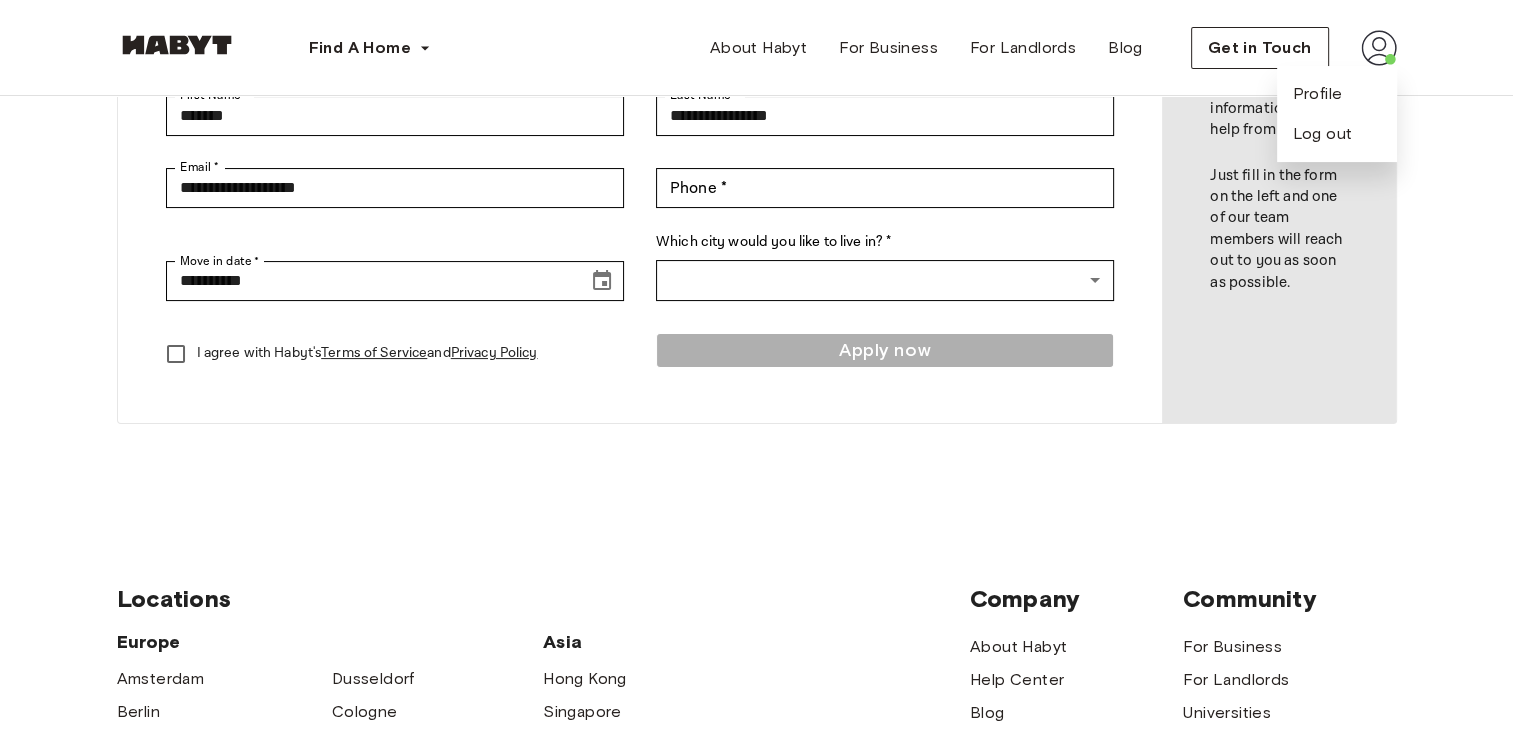 scroll, scrollTop: 0, scrollLeft: 0, axis: both 